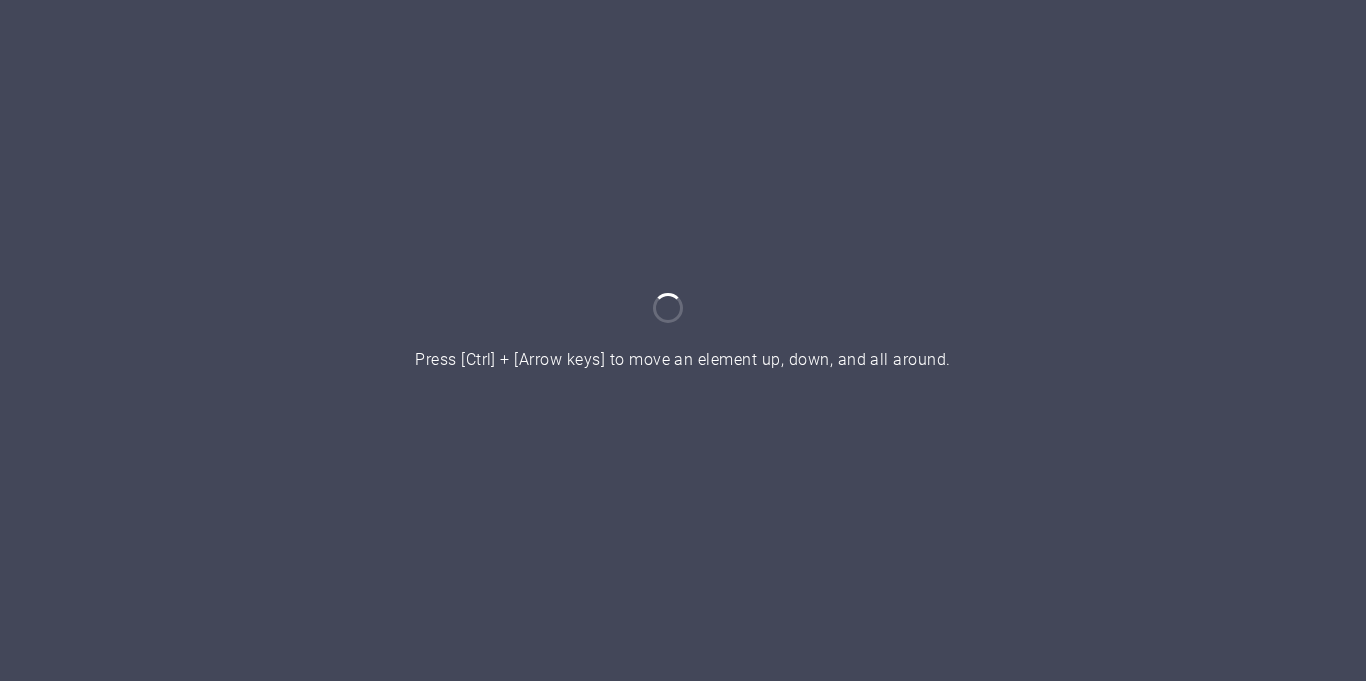 scroll, scrollTop: 0, scrollLeft: 0, axis: both 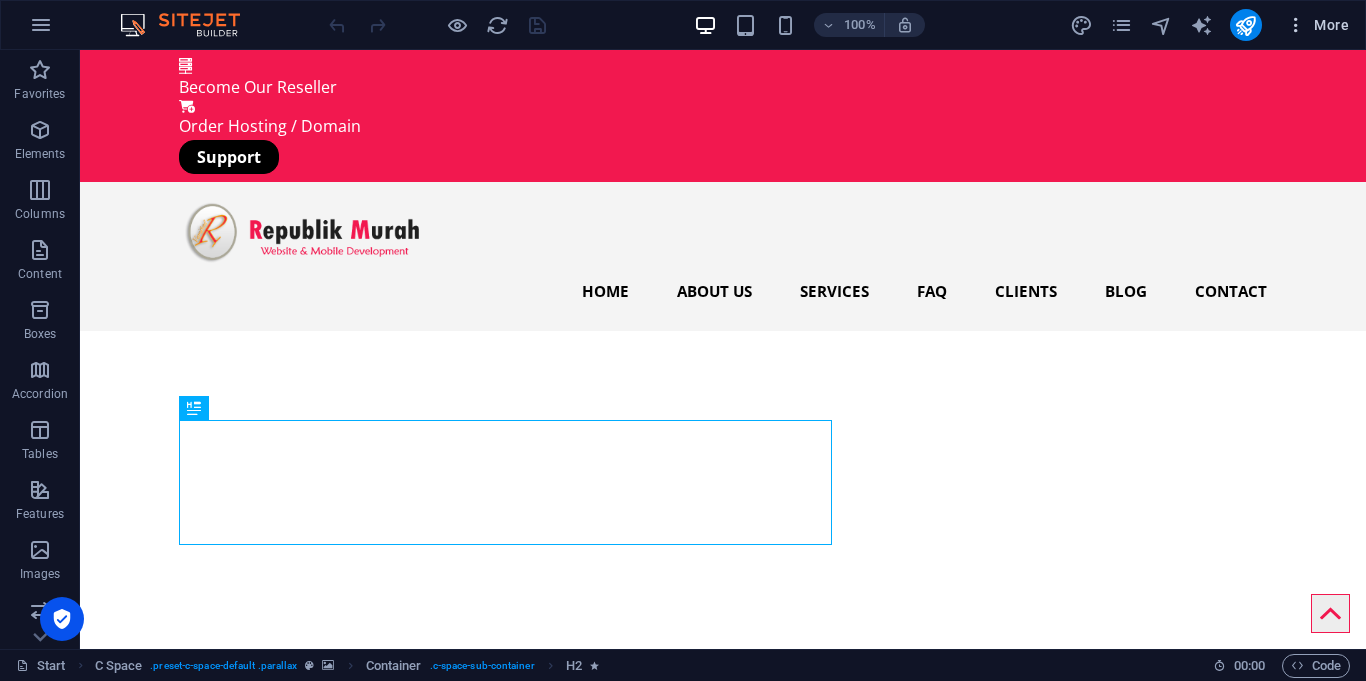 click on "More" at bounding box center (1317, 25) 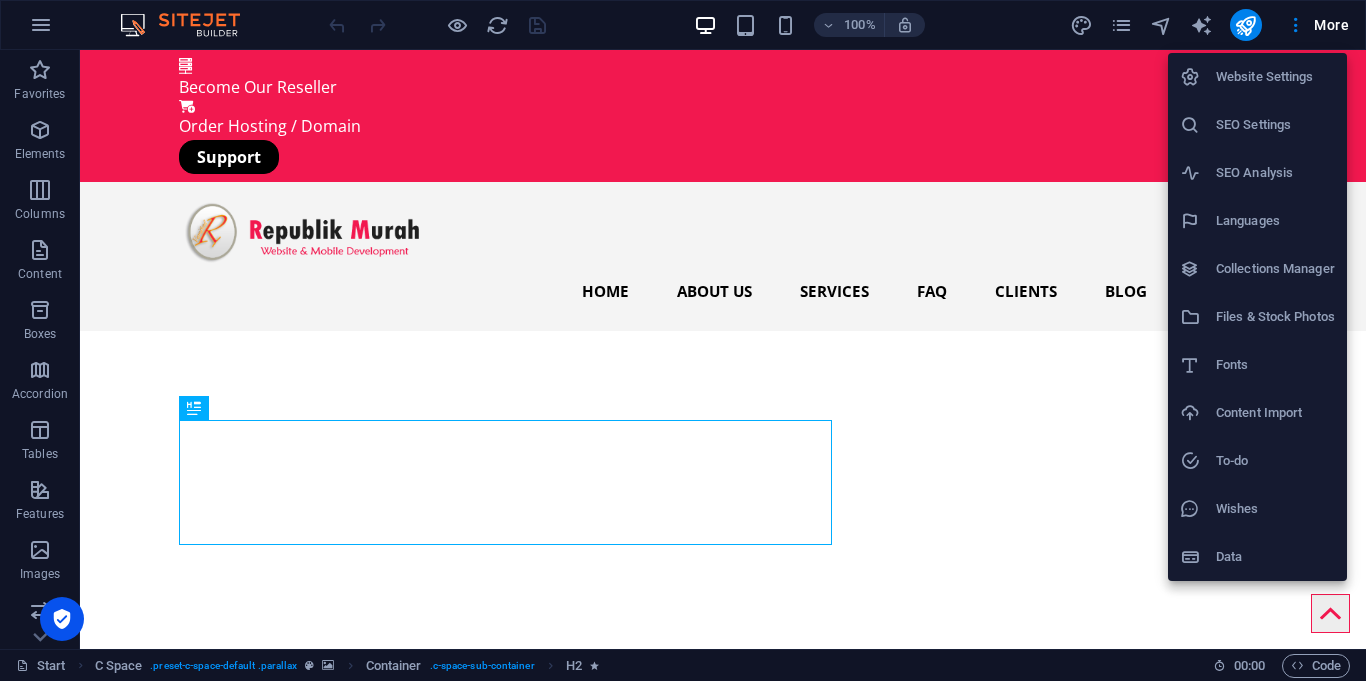 click on "Website Settings" at bounding box center (1257, 77) 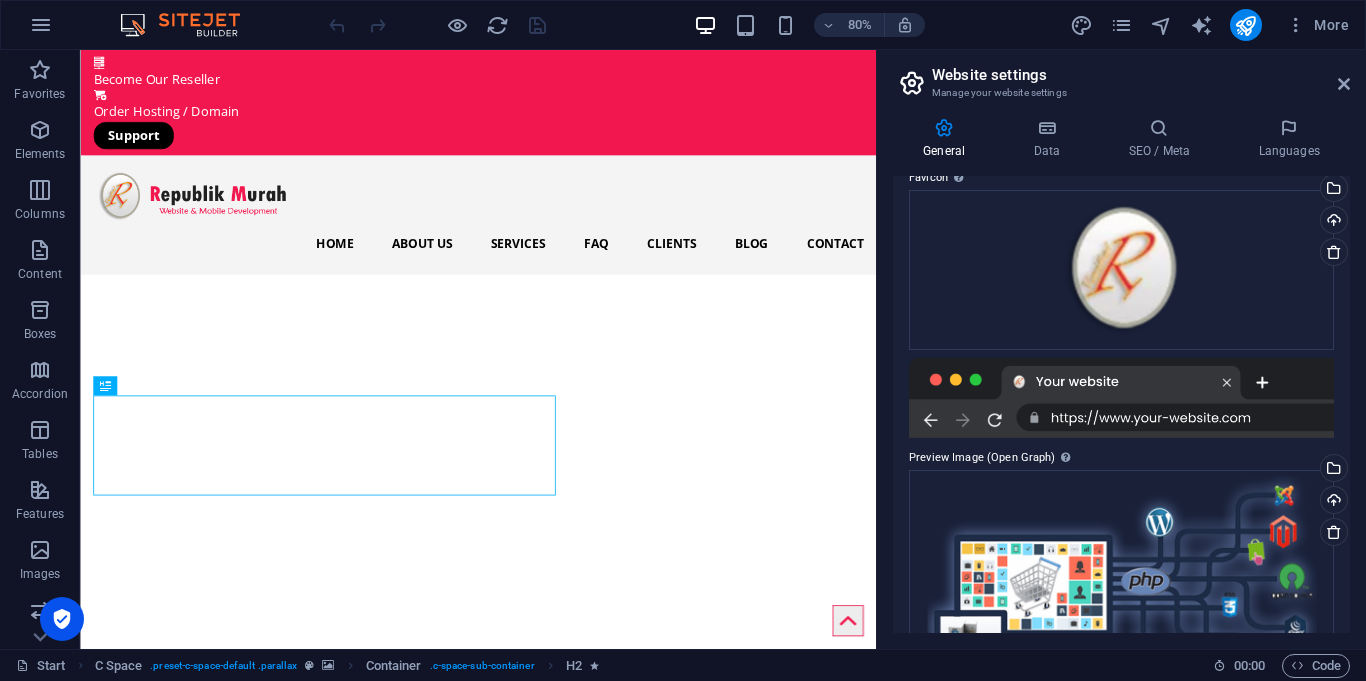 scroll, scrollTop: 196, scrollLeft: 0, axis: vertical 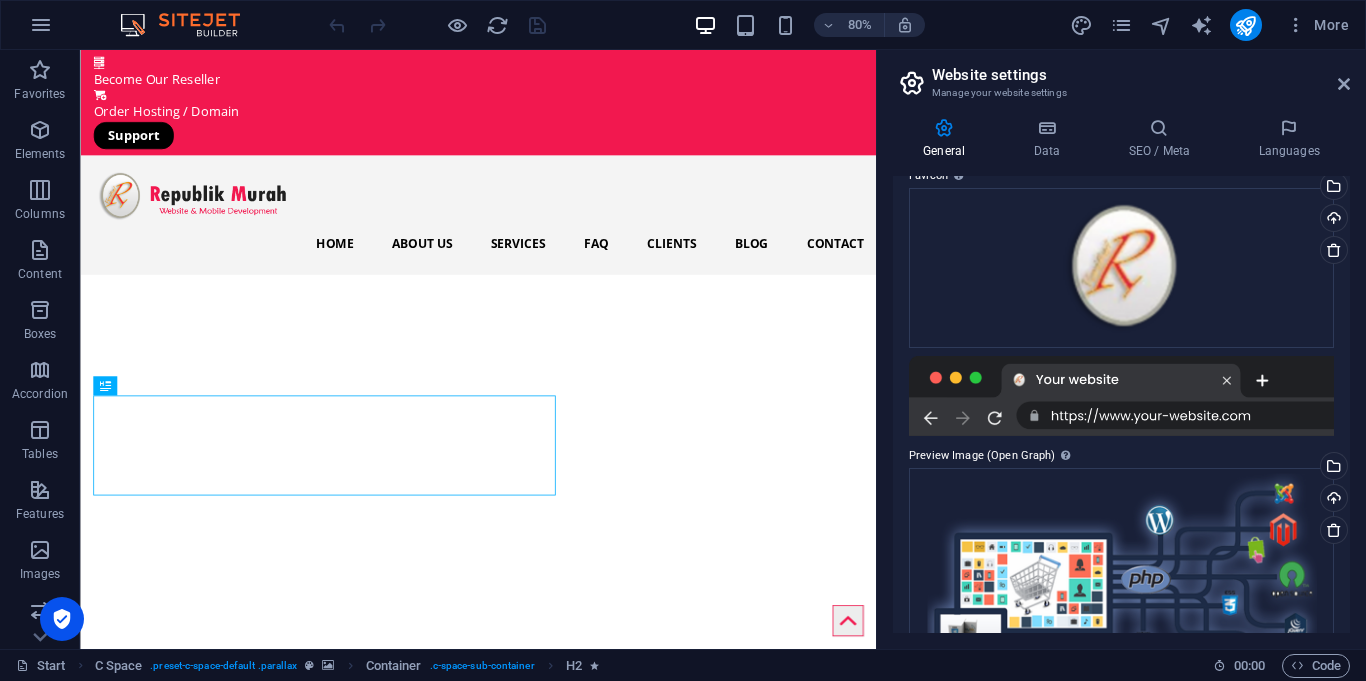 click at bounding box center (1121, 396) 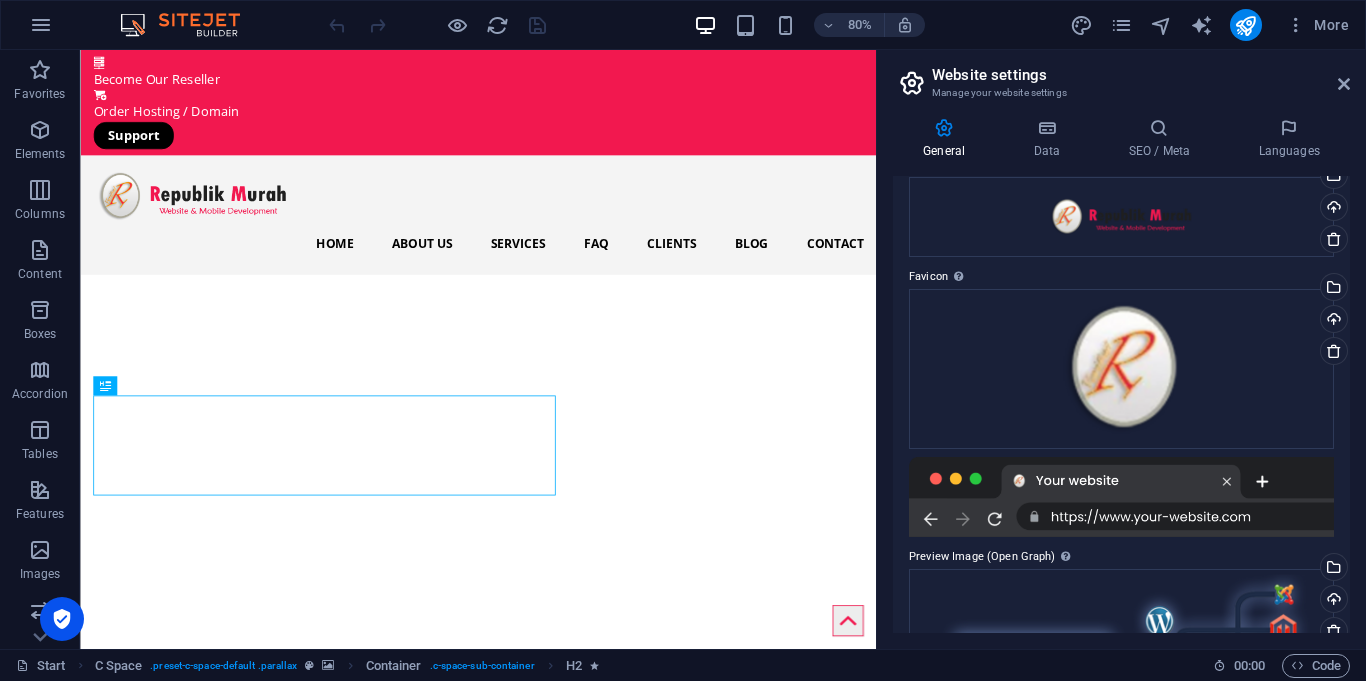 scroll, scrollTop: 0, scrollLeft: 0, axis: both 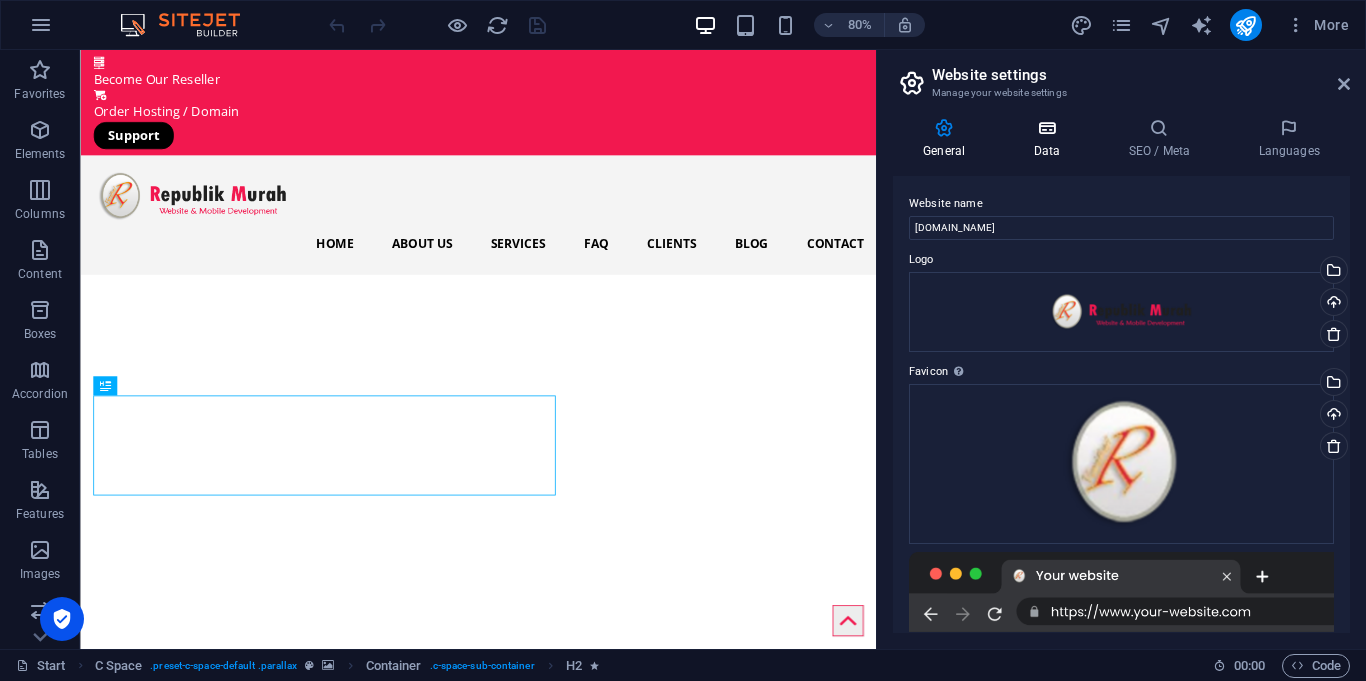 click on "Data" at bounding box center [1050, 139] 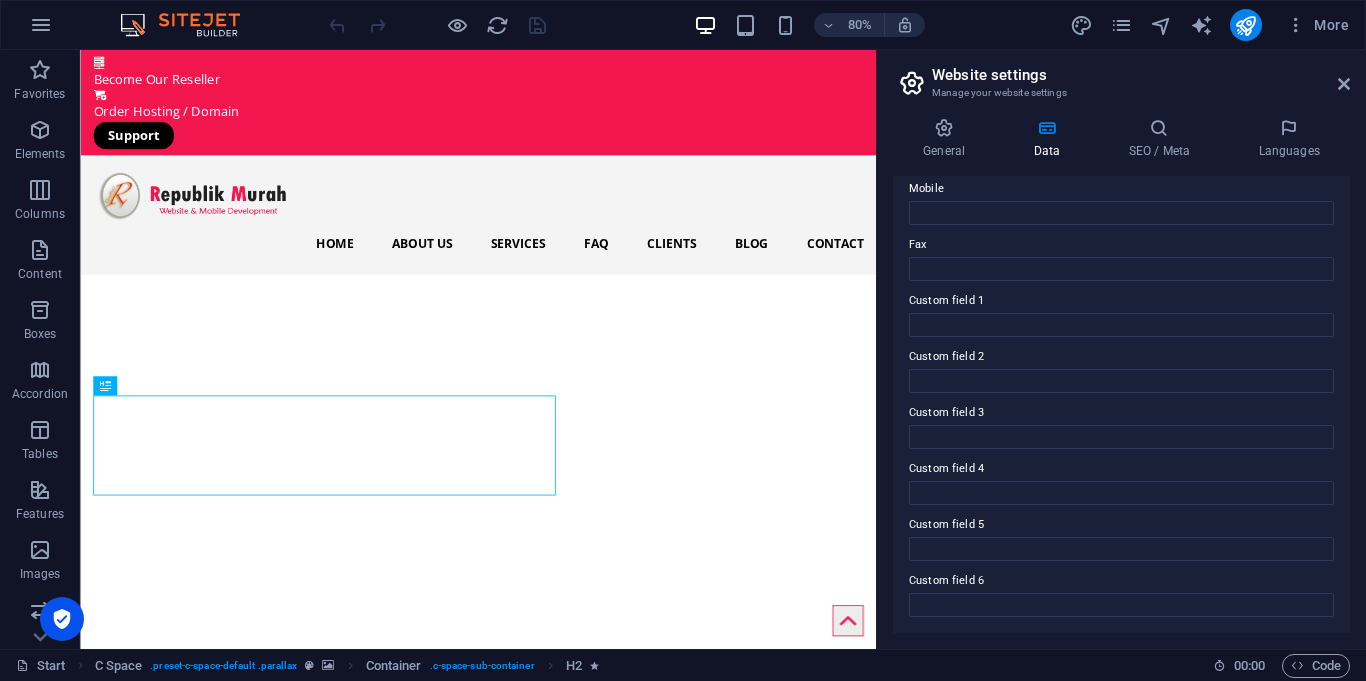 scroll, scrollTop: 0, scrollLeft: 0, axis: both 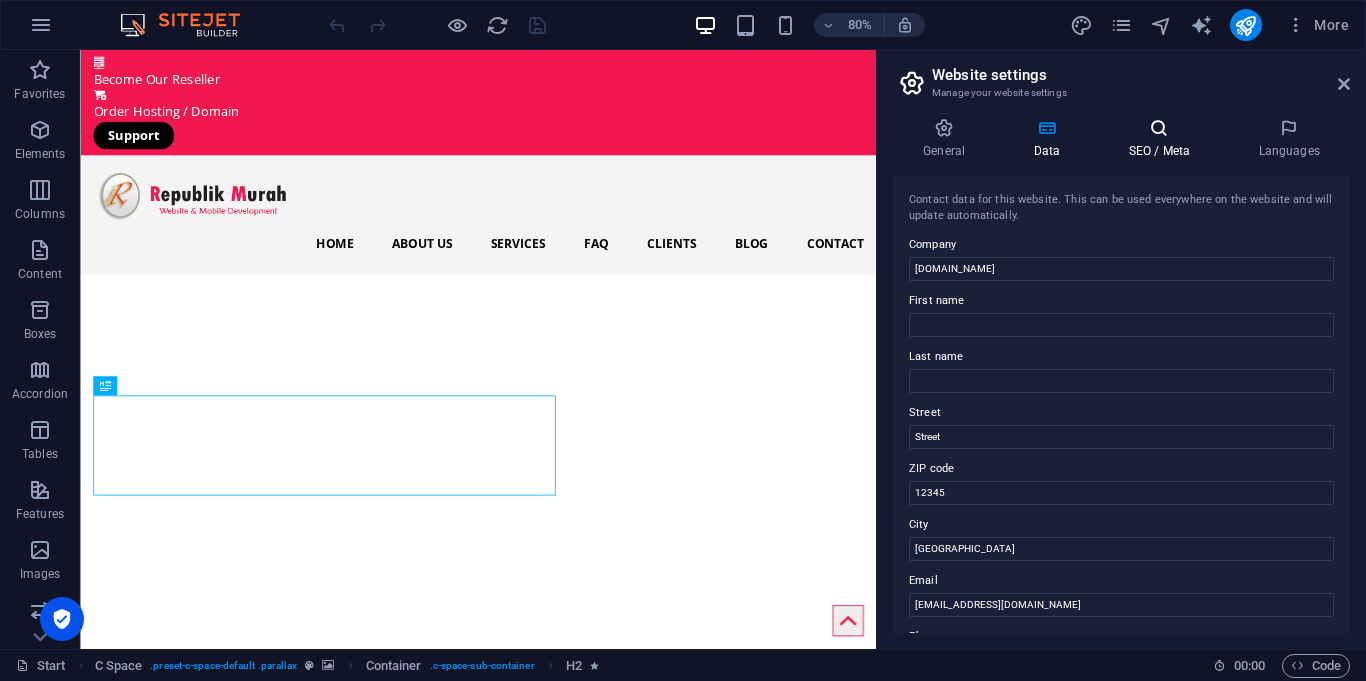 click on "SEO / Meta" at bounding box center (1163, 139) 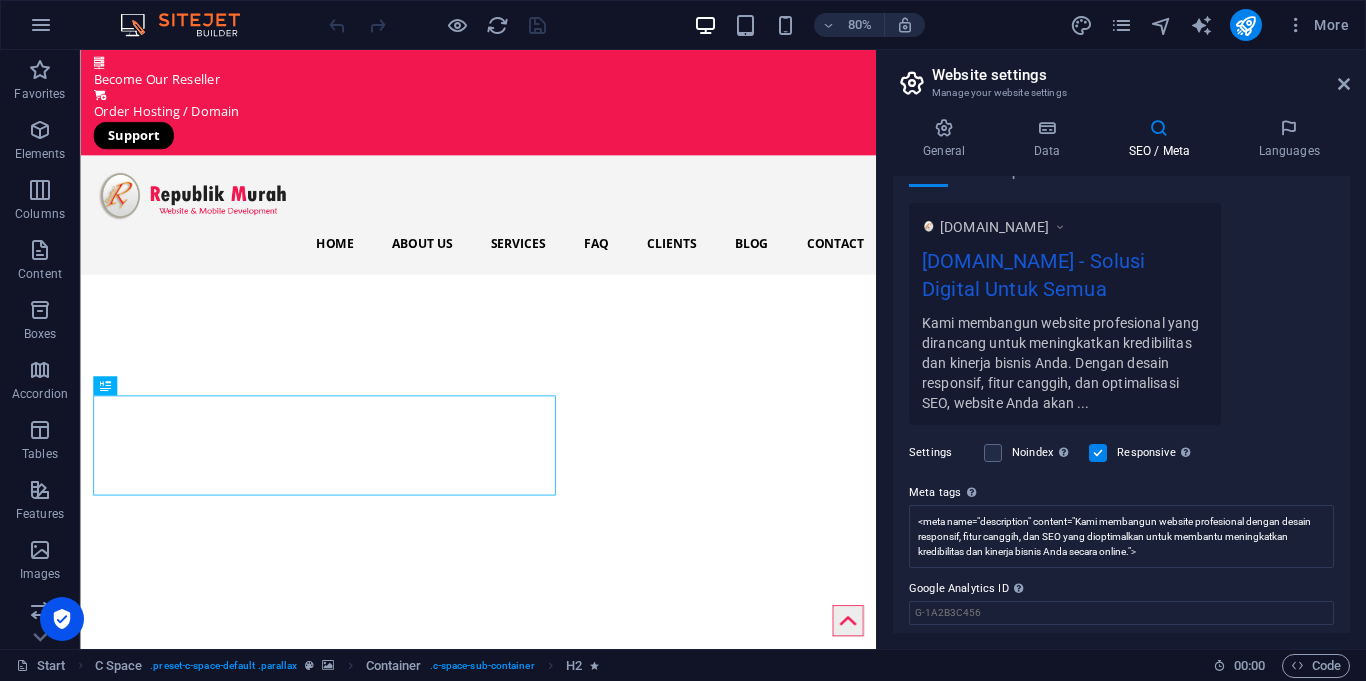 scroll, scrollTop: 387, scrollLeft: 0, axis: vertical 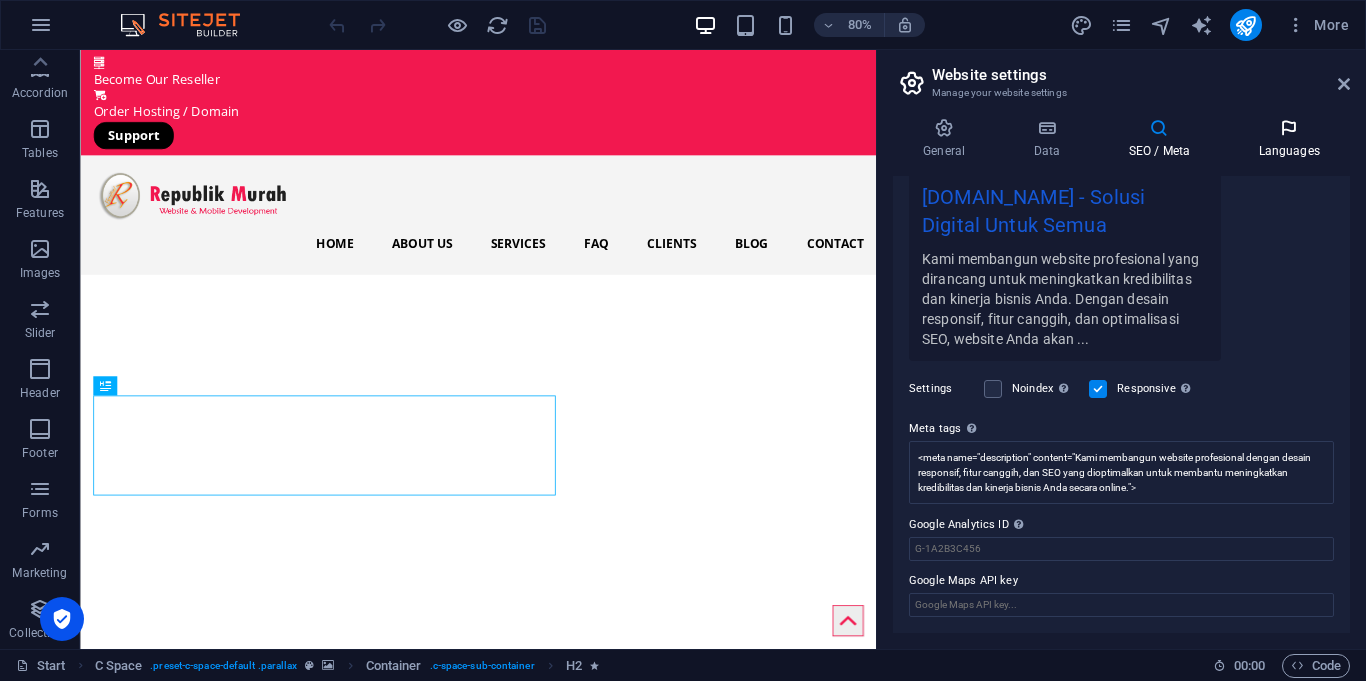 click at bounding box center [1289, 128] 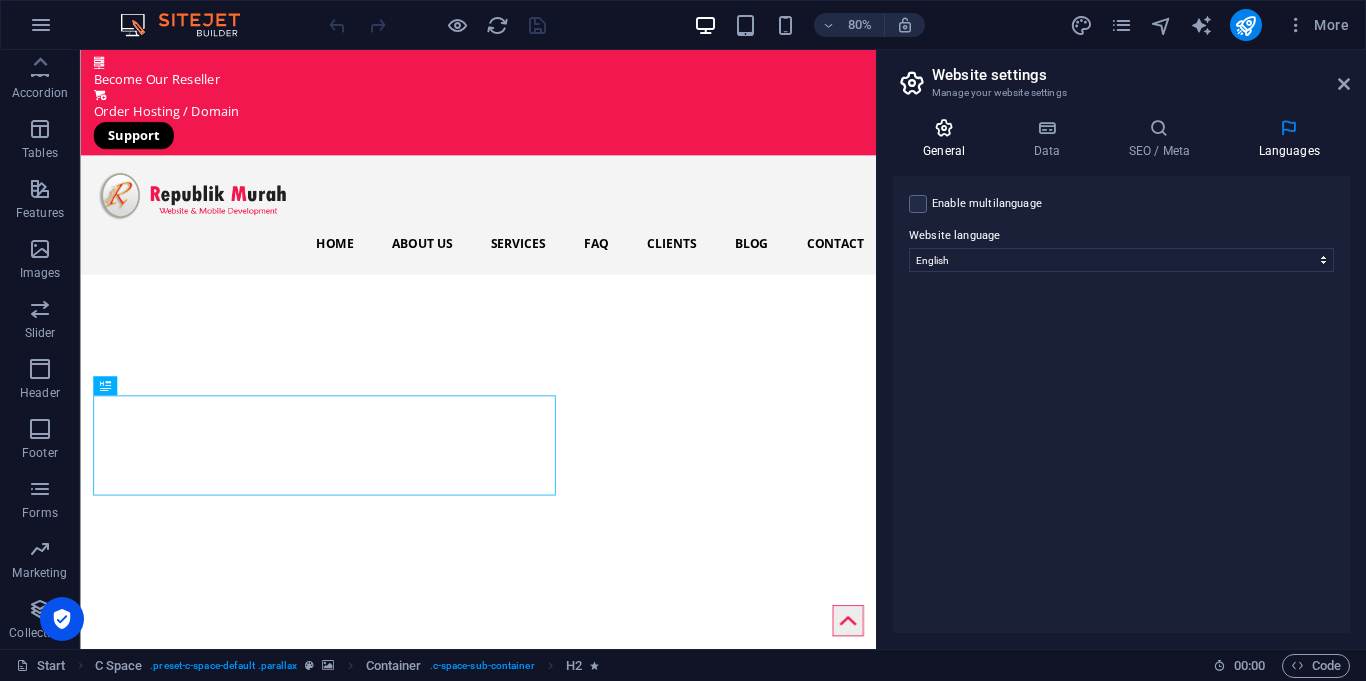 click at bounding box center [944, 128] 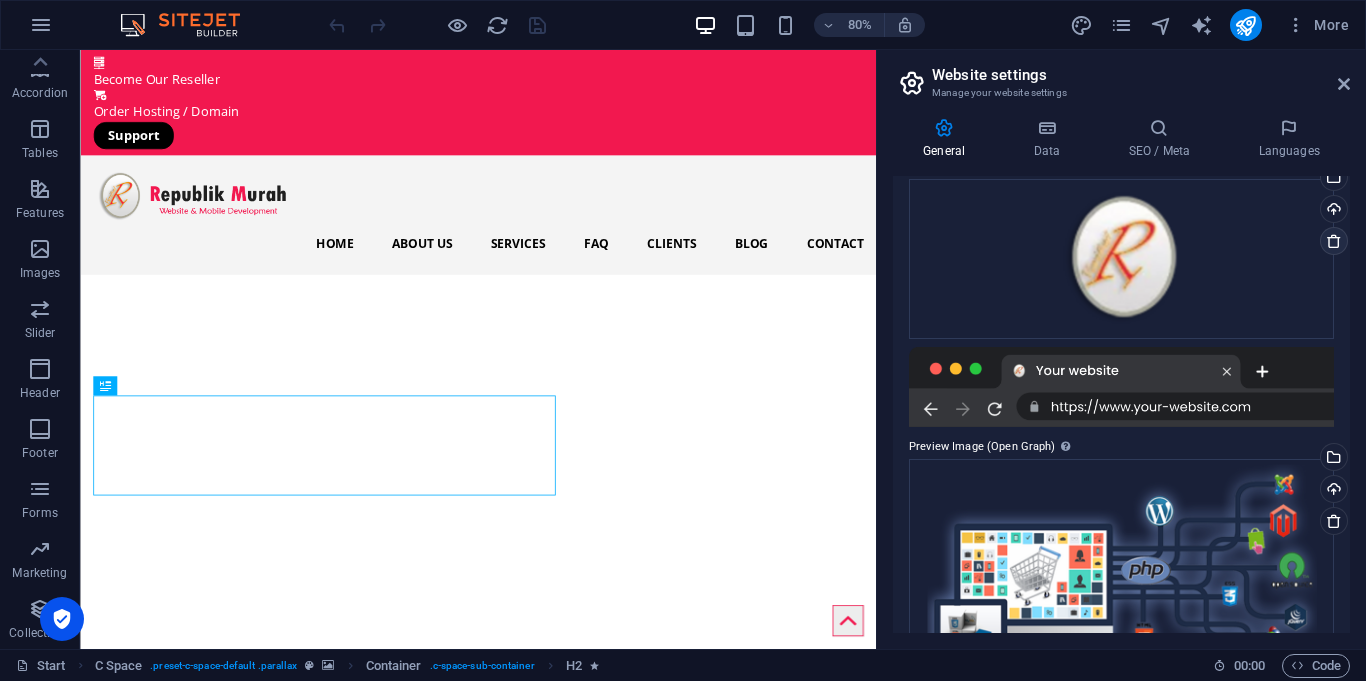 scroll, scrollTop: 264, scrollLeft: 0, axis: vertical 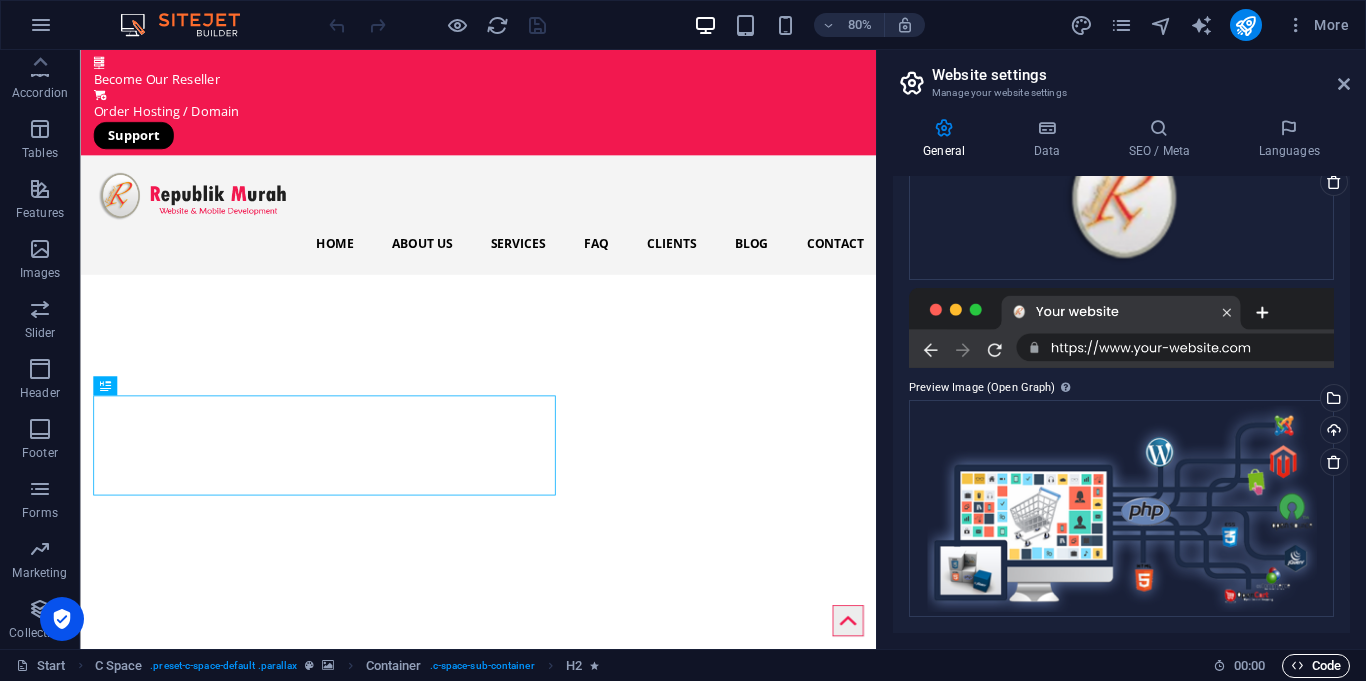 click on "Code" at bounding box center [1316, 666] 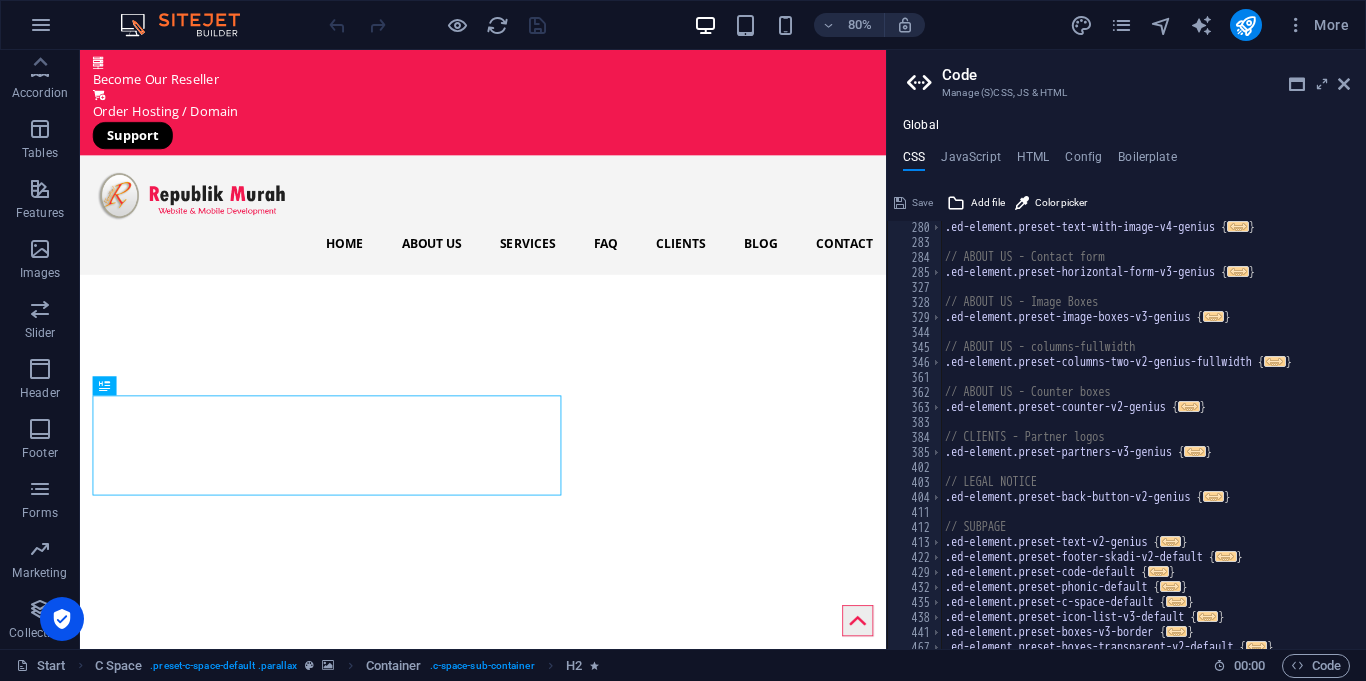 scroll, scrollTop: 1147, scrollLeft: 0, axis: vertical 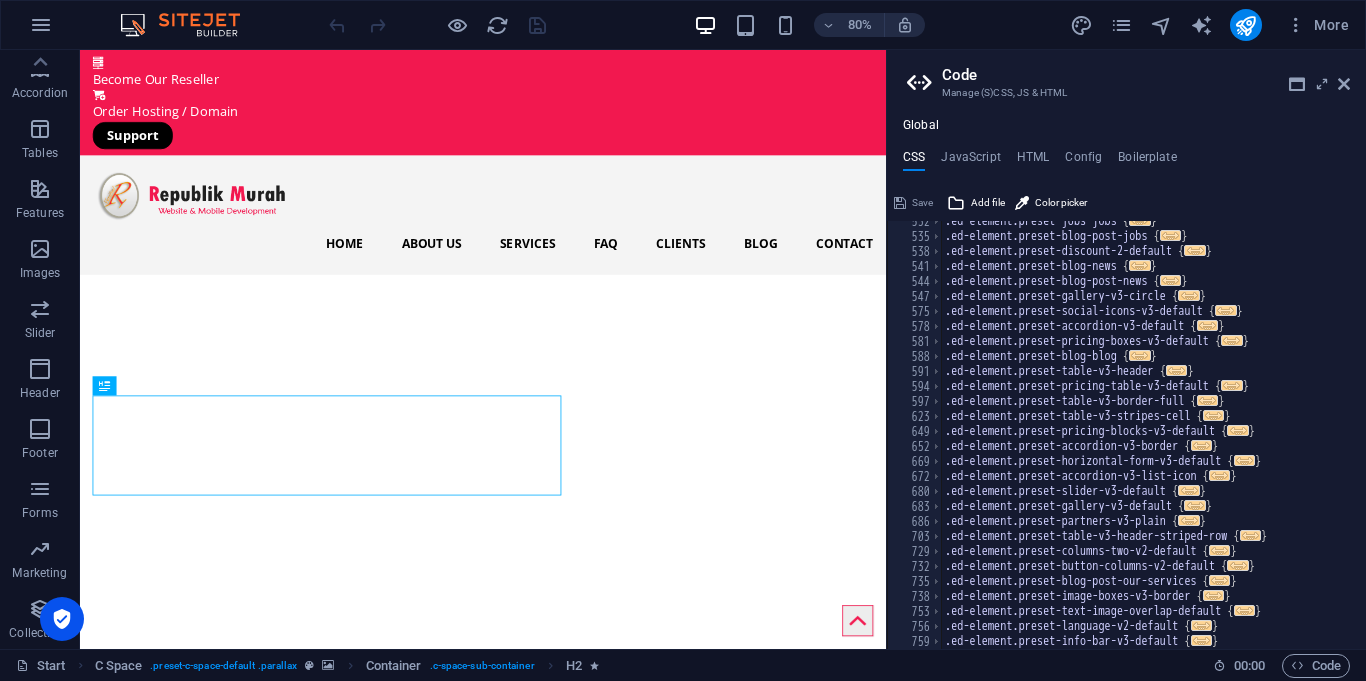 click on "CSS JavaScript HTML Config Boilerplate" at bounding box center [1126, 161] 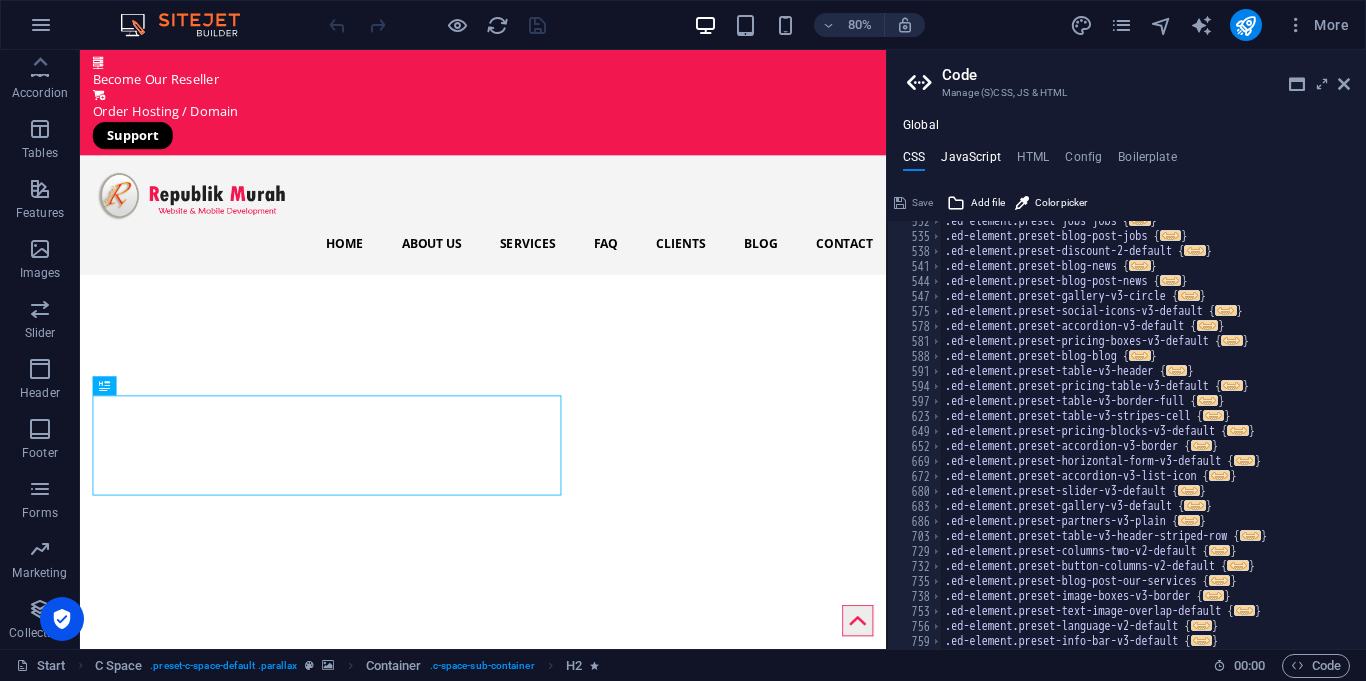 click on "JavaScript" at bounding box center [970, 161] 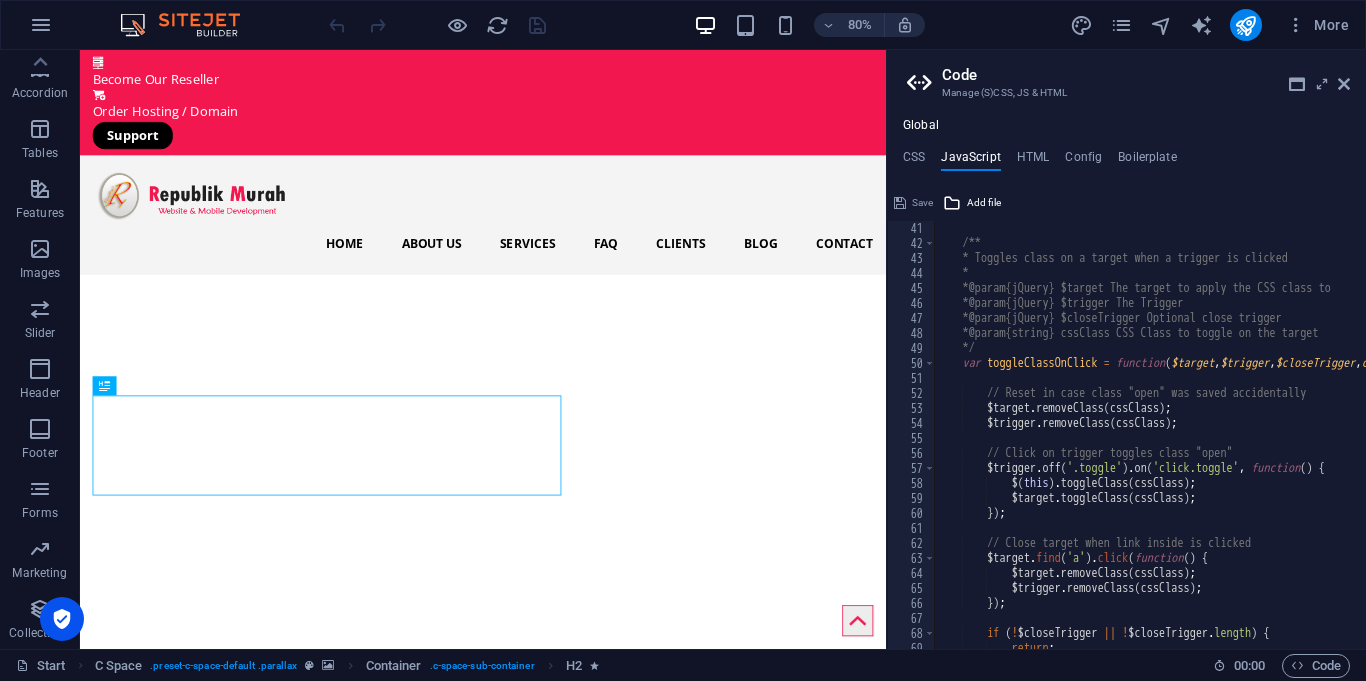 scroll, scrollTop: 601, scrollLeft: 0, axis: vertical 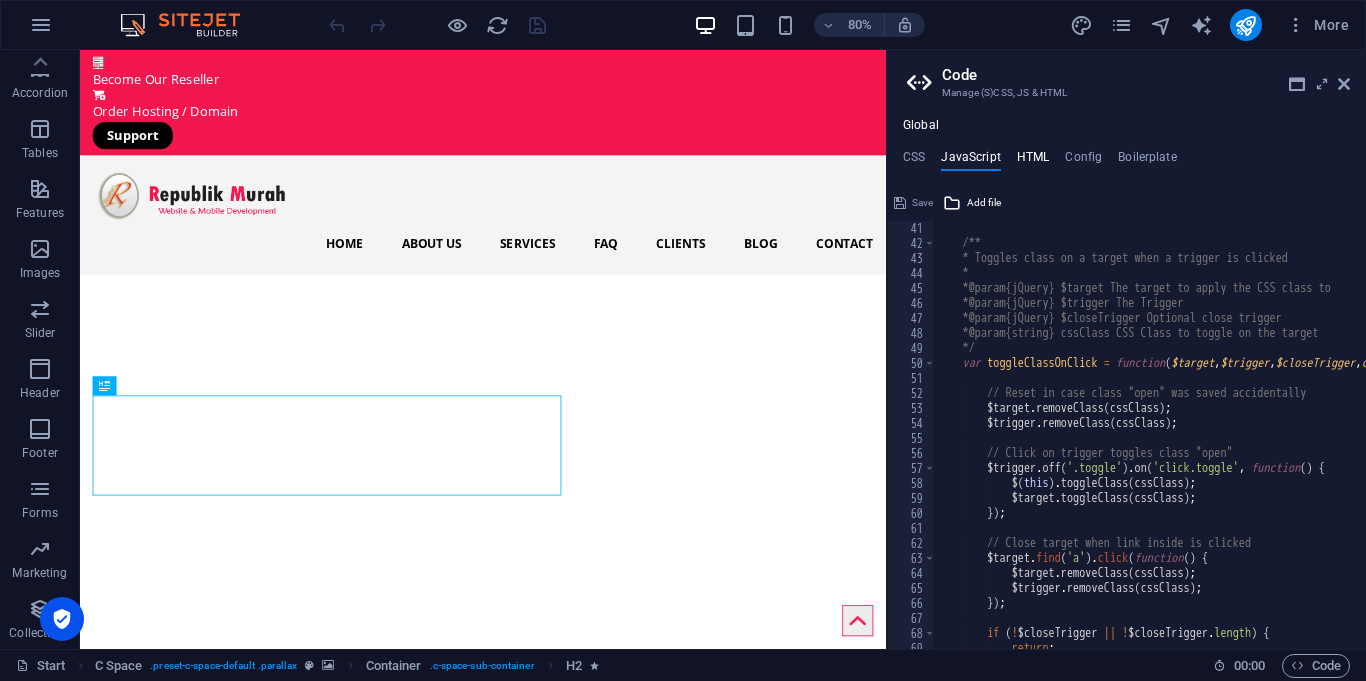 click on "HTML" at bounding box center [1033, 161] 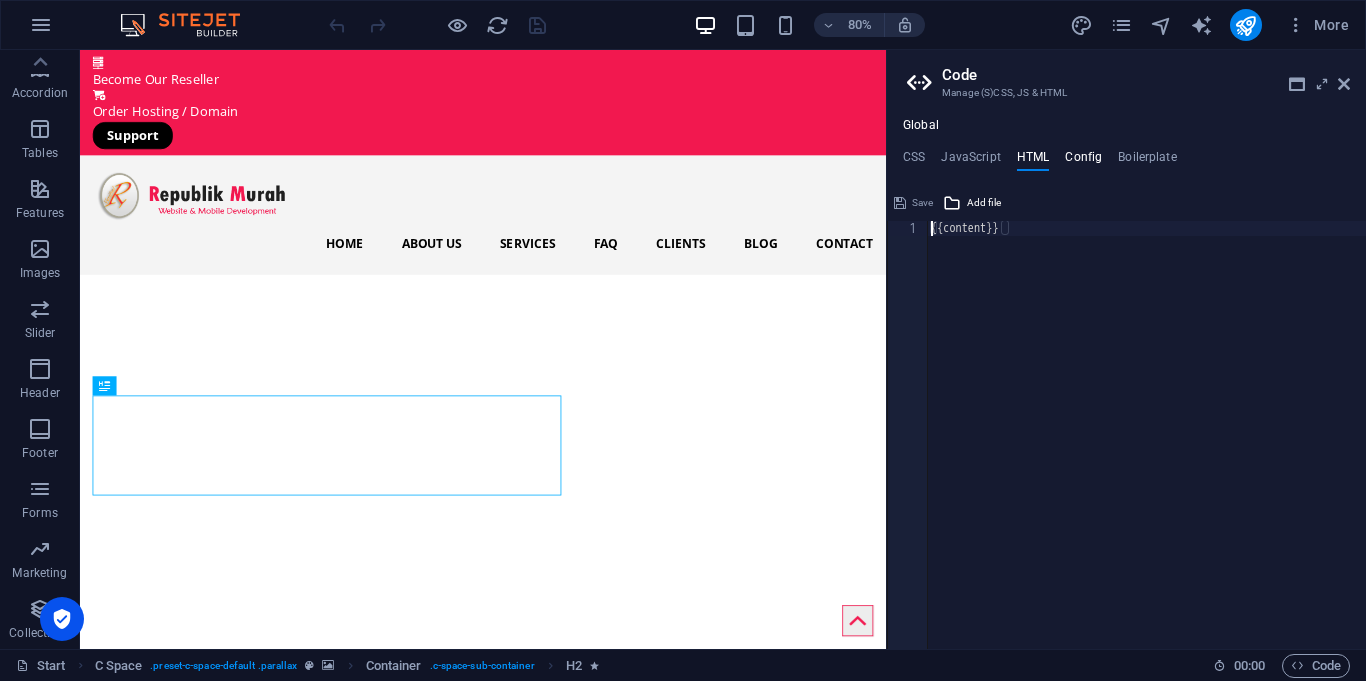 click on "Config" at bounding box center [1083, 161] 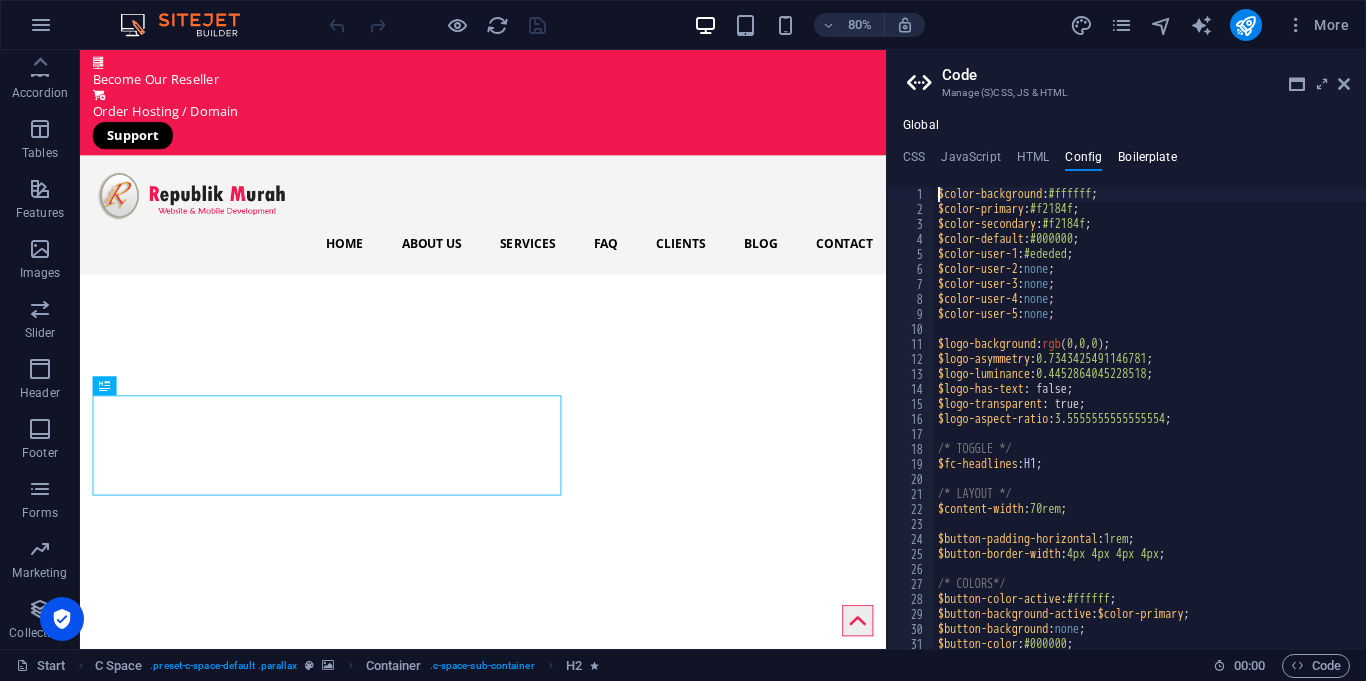 click on "Boilerplate" at bounding box center [1147, 161] 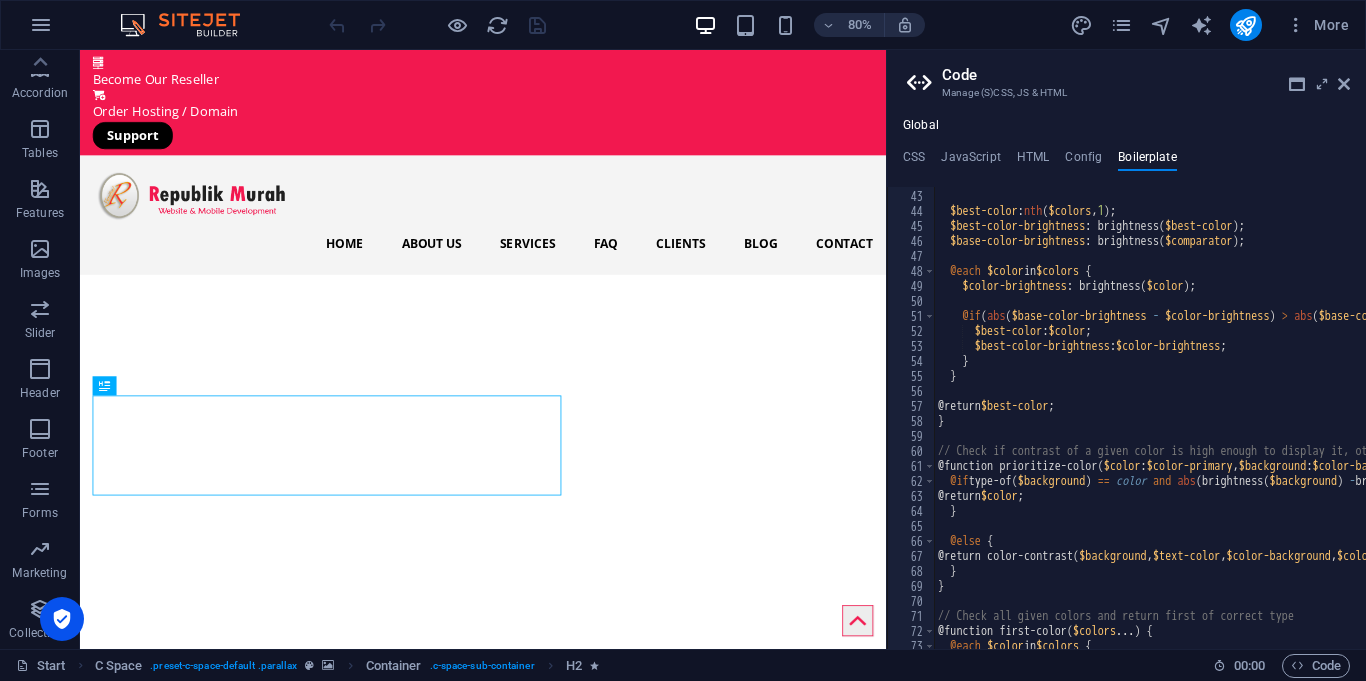 scroll, scrollTop: 0, scrollLeft: 0, axis: both 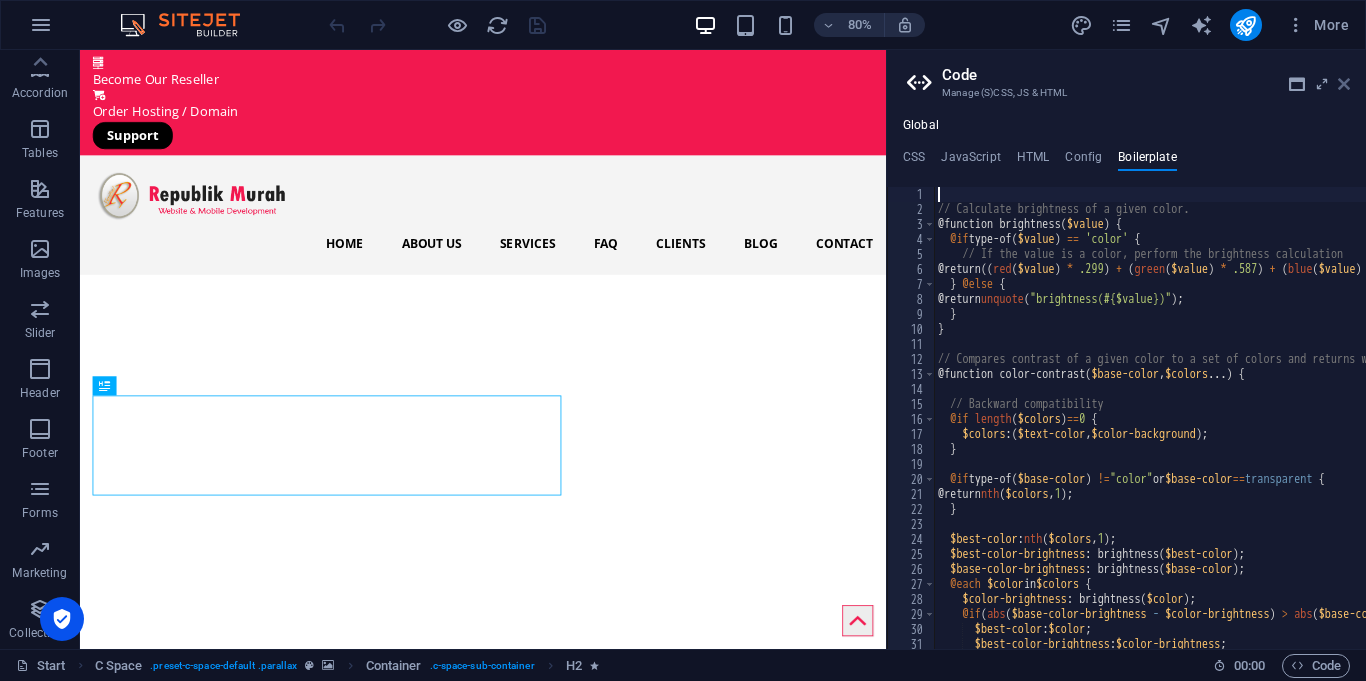 click at bounding box center [1344, 84] 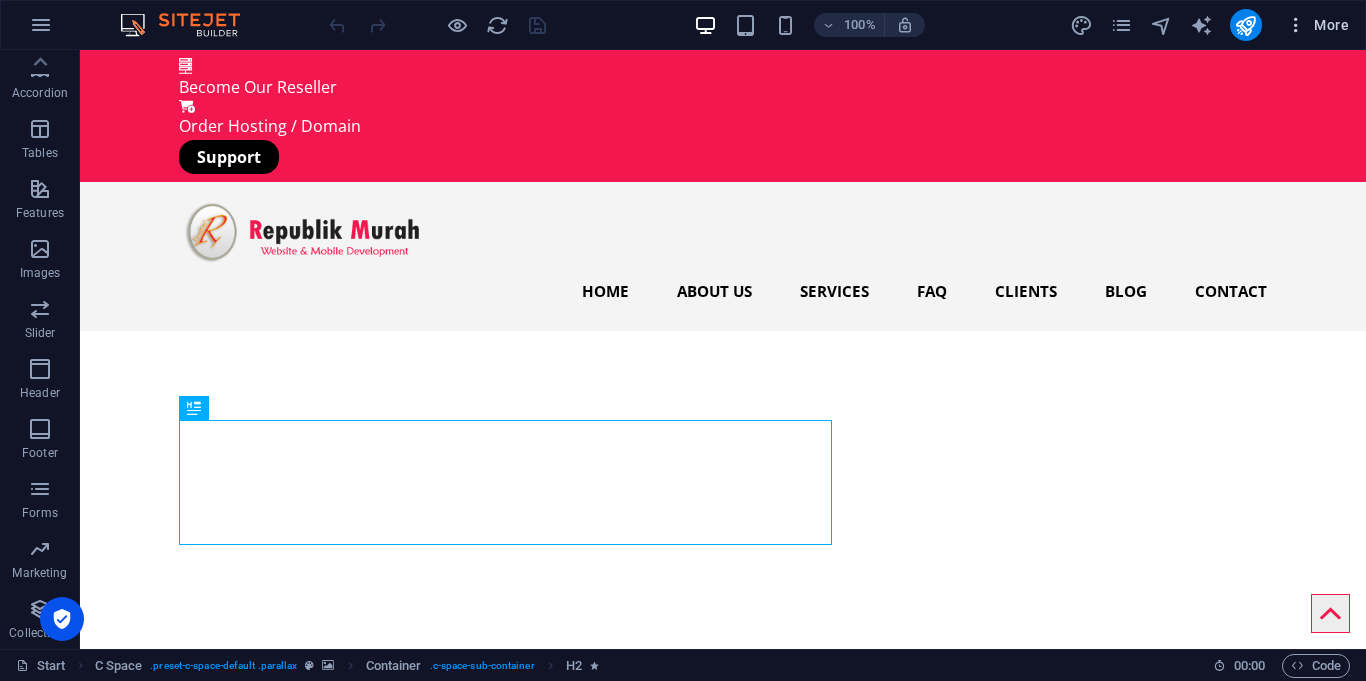 click on "More" at bounding box center (1317, 25) 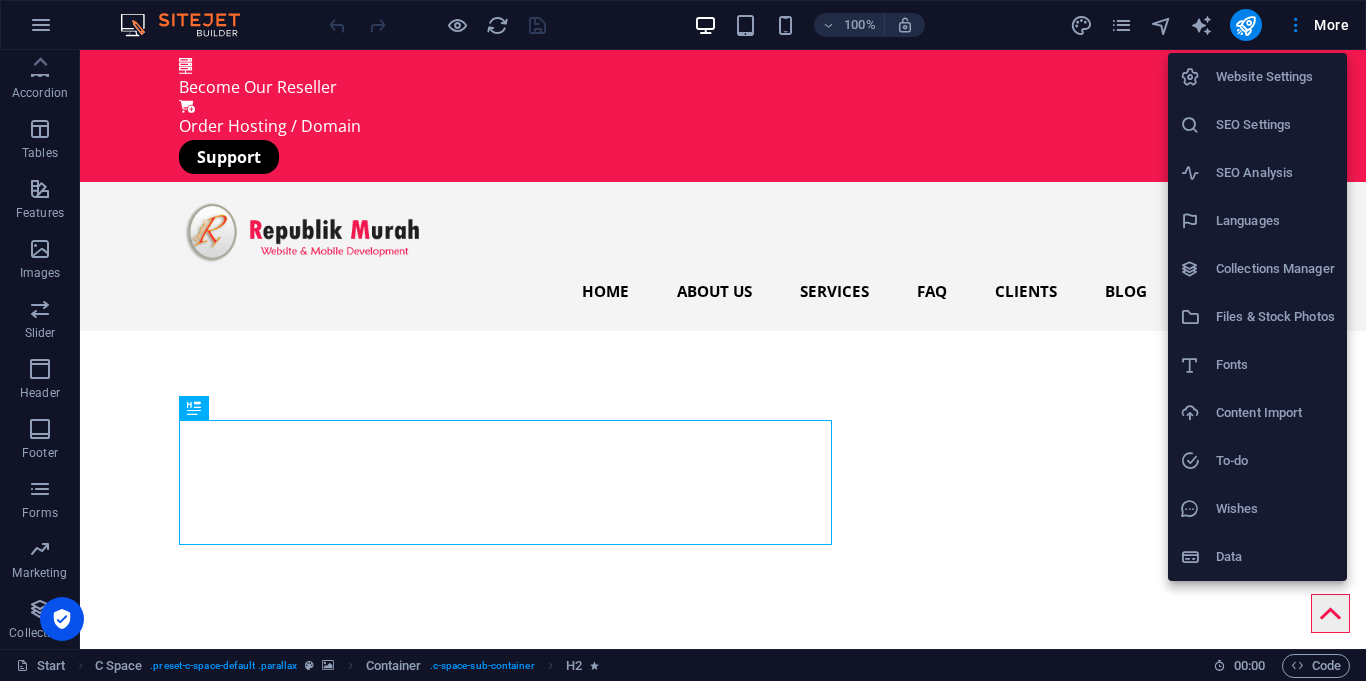click on "Wishes" at bounding box center (1257, 509) 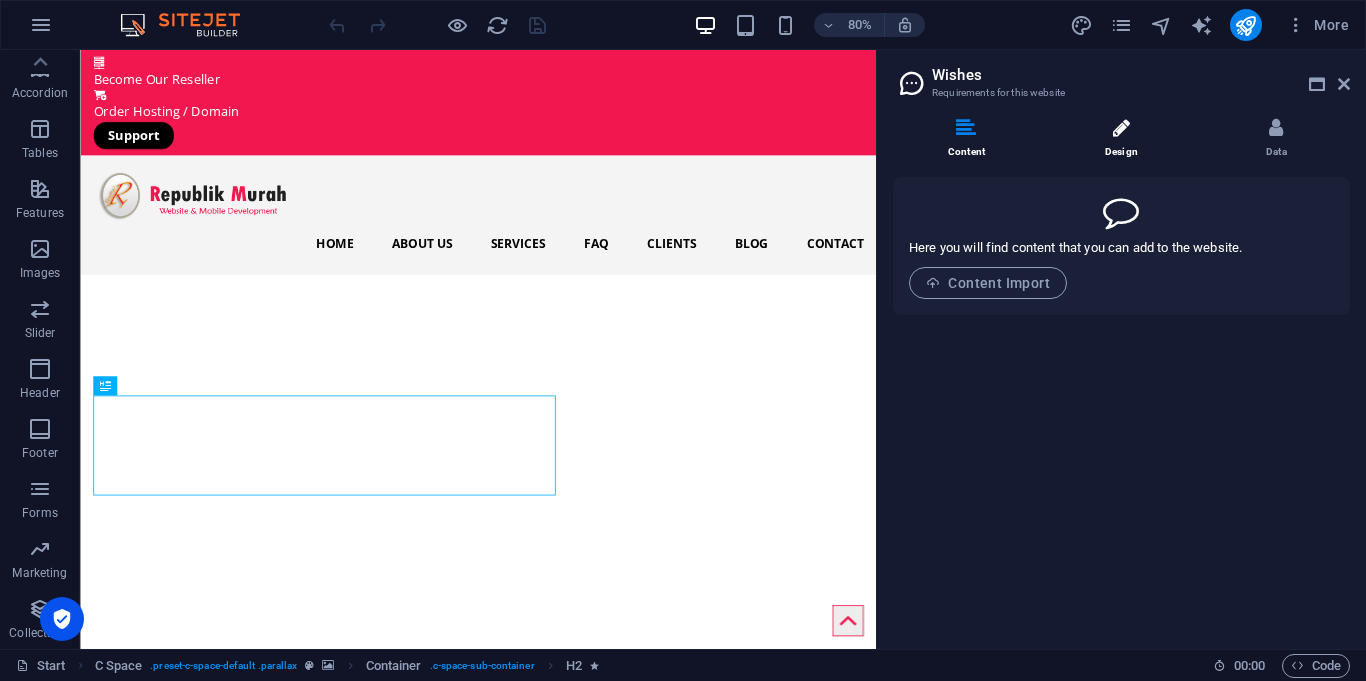click at bounding box center (1121, 128) 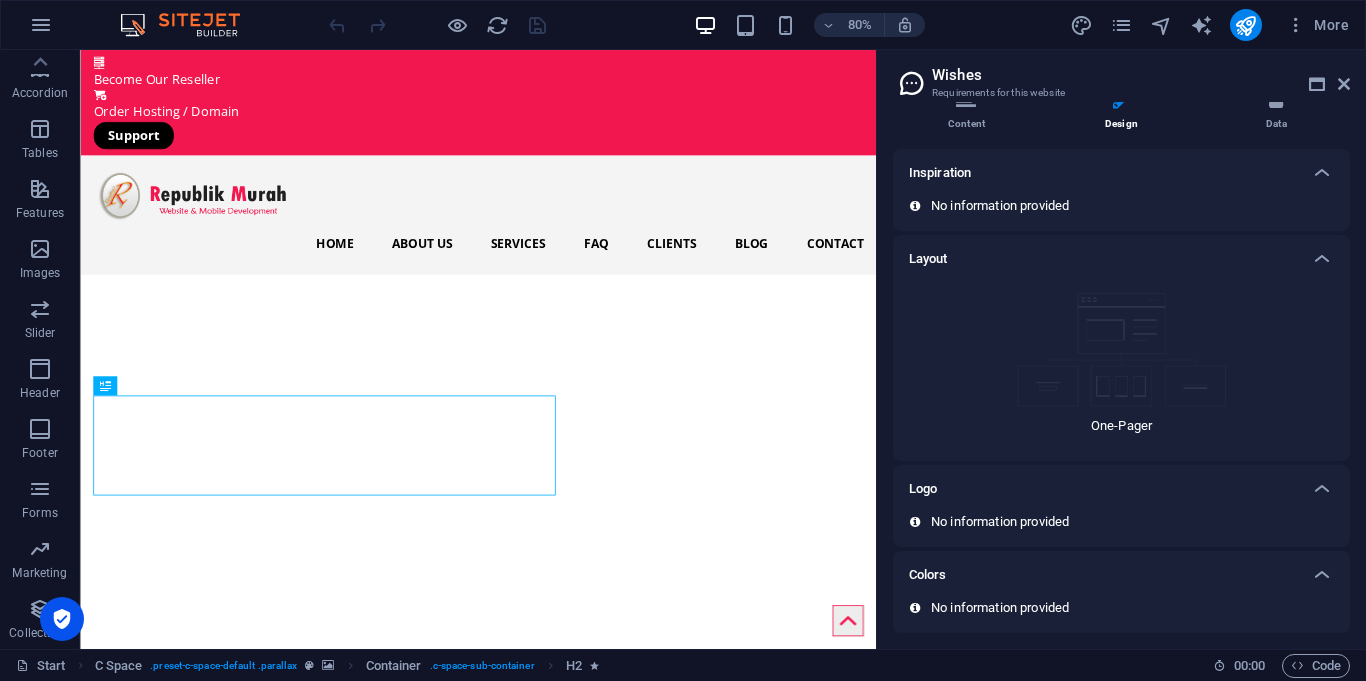 scroll, scrollTop: 0, scrollLeft: 0, axis: both 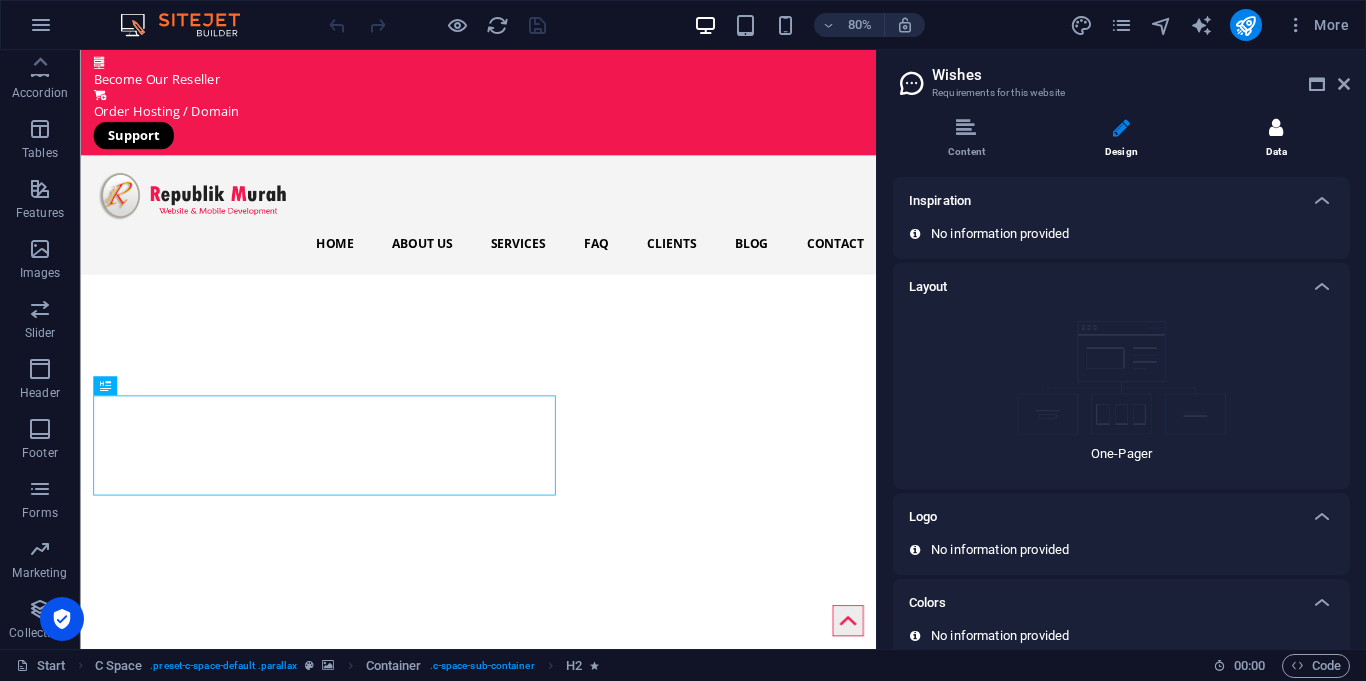 click on "Data" at bounding box center [1276, 139] 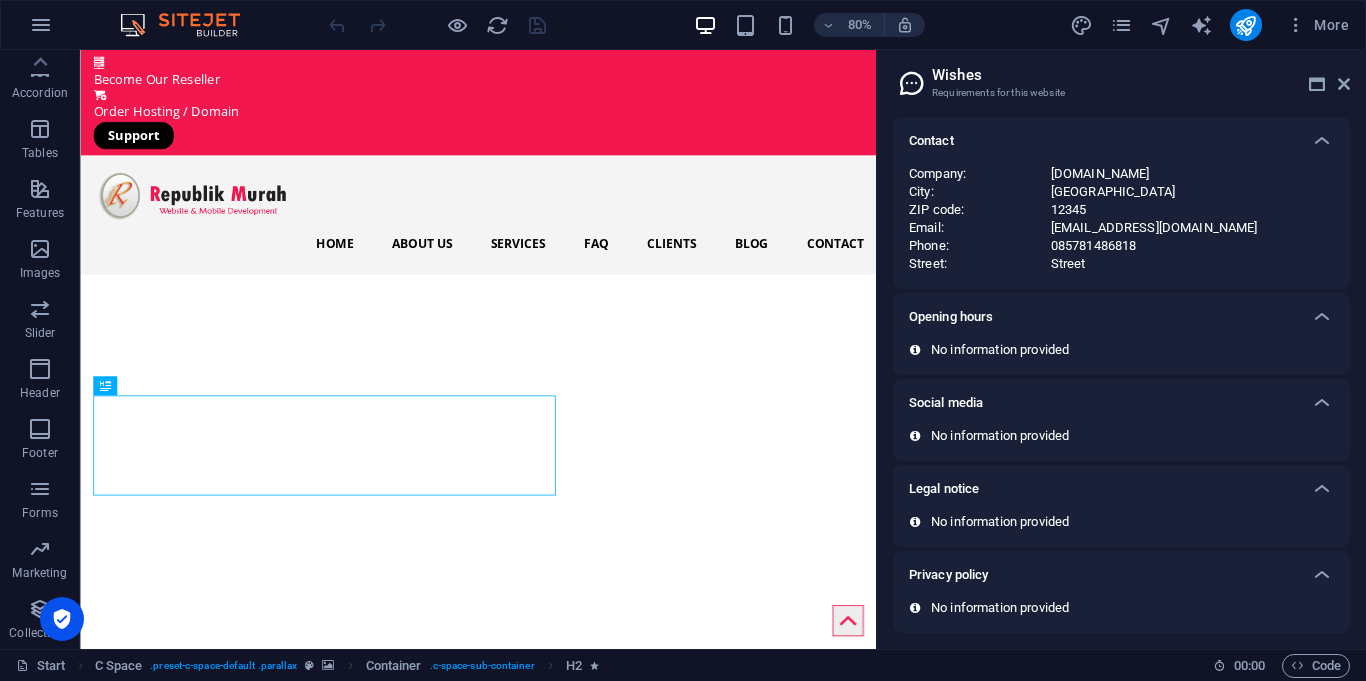 scroll, scrollTop: 0, scrollLeft: 0, axis: both 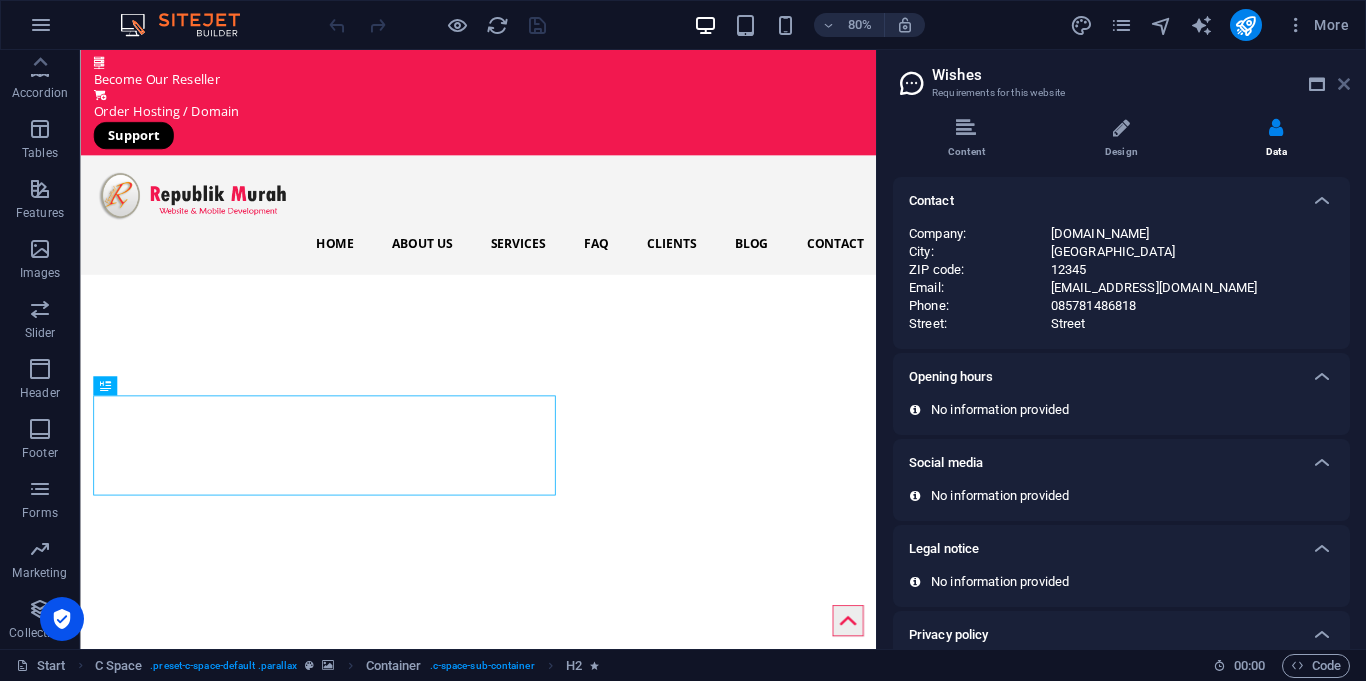 click at bounding box center [1344, 84] 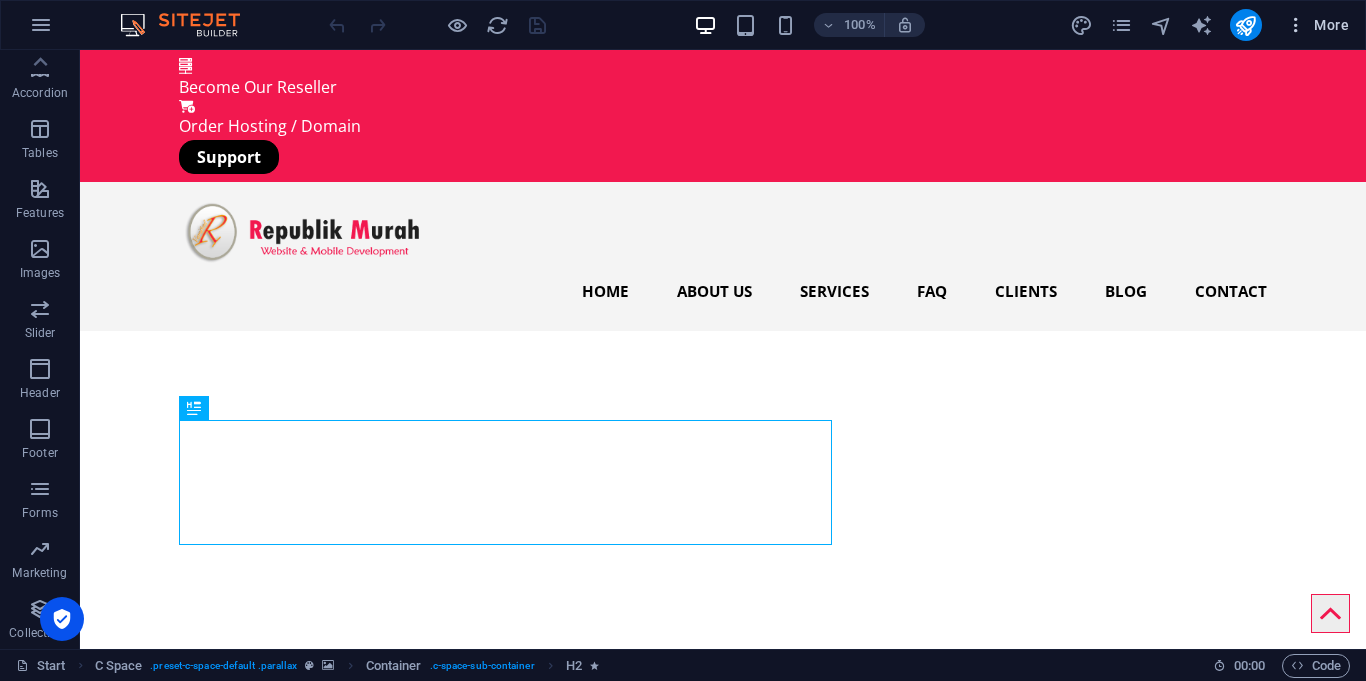 click on "More" at bounding box center [1317, 25] 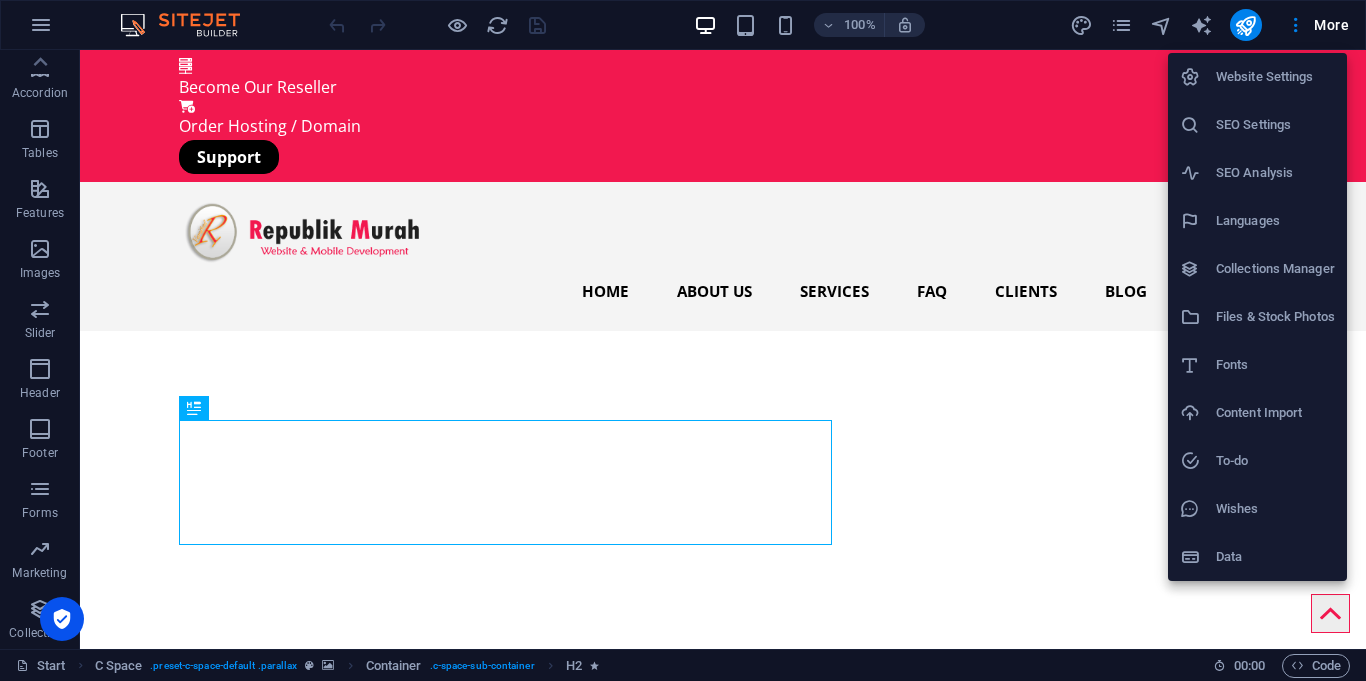 click on "Website Settings" at bounding box center [1275, 77] 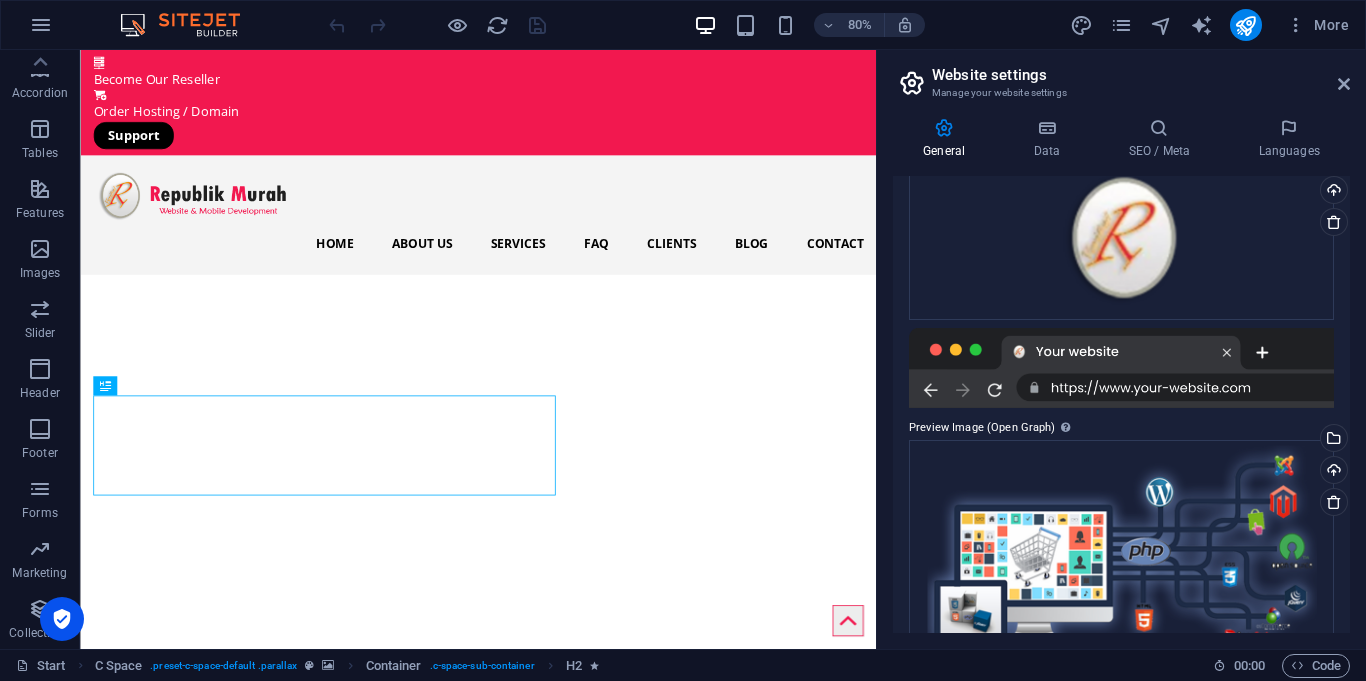 scroll, scrollTop: 249, scrollLeft: 0, axis: vertical 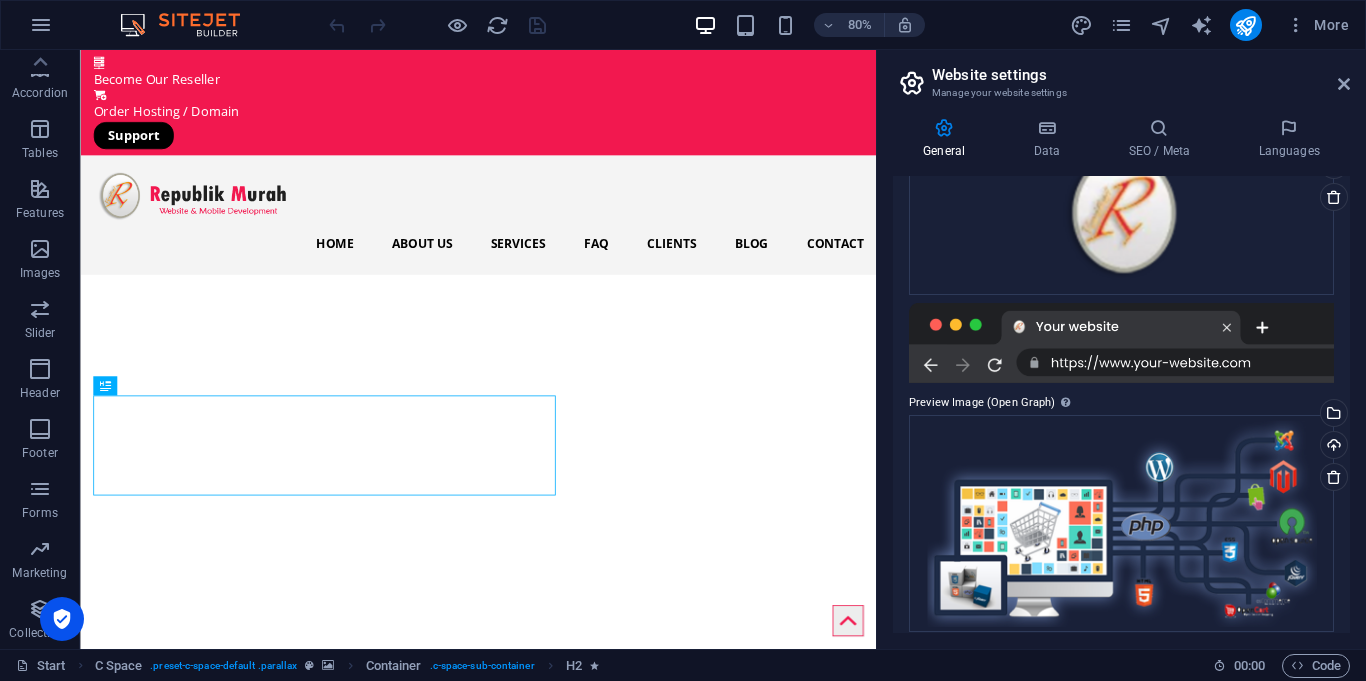 click at bounding box center [1121, 343] 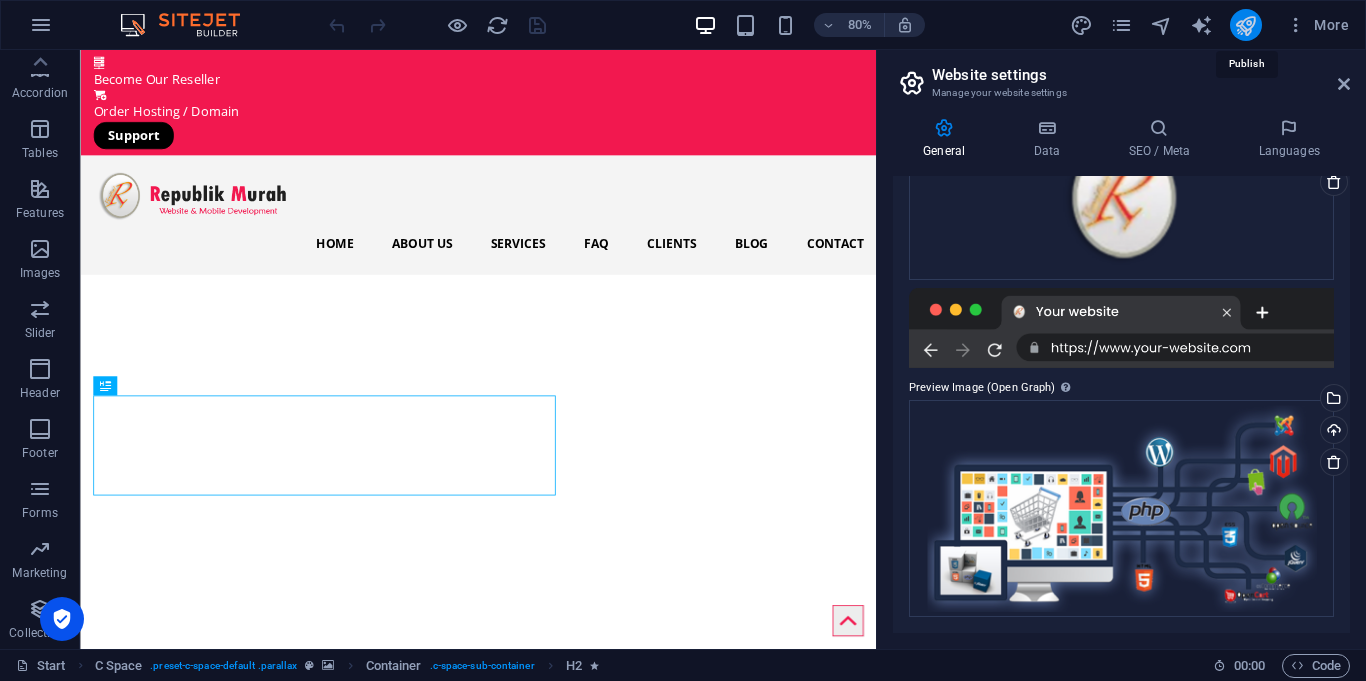 click at bounding box center (1245, 25) 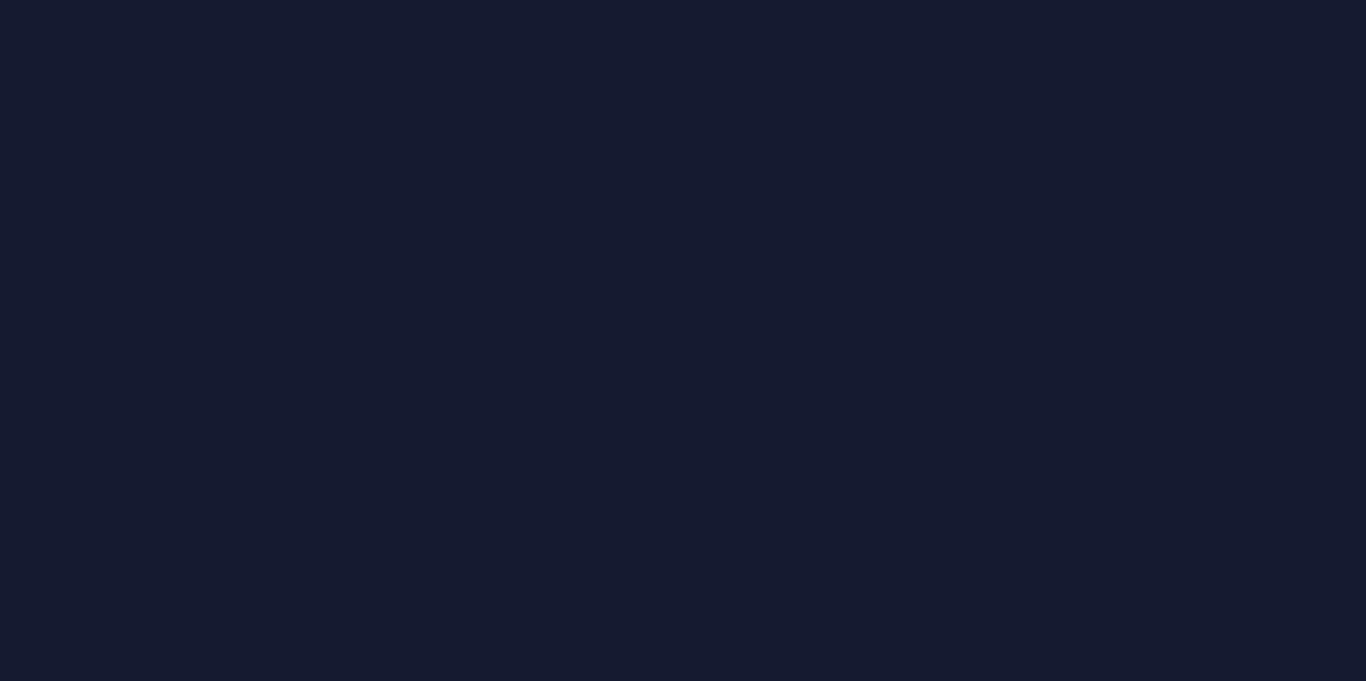 scroll, scrollTop: 0, scrollLeft: 0, axis: both 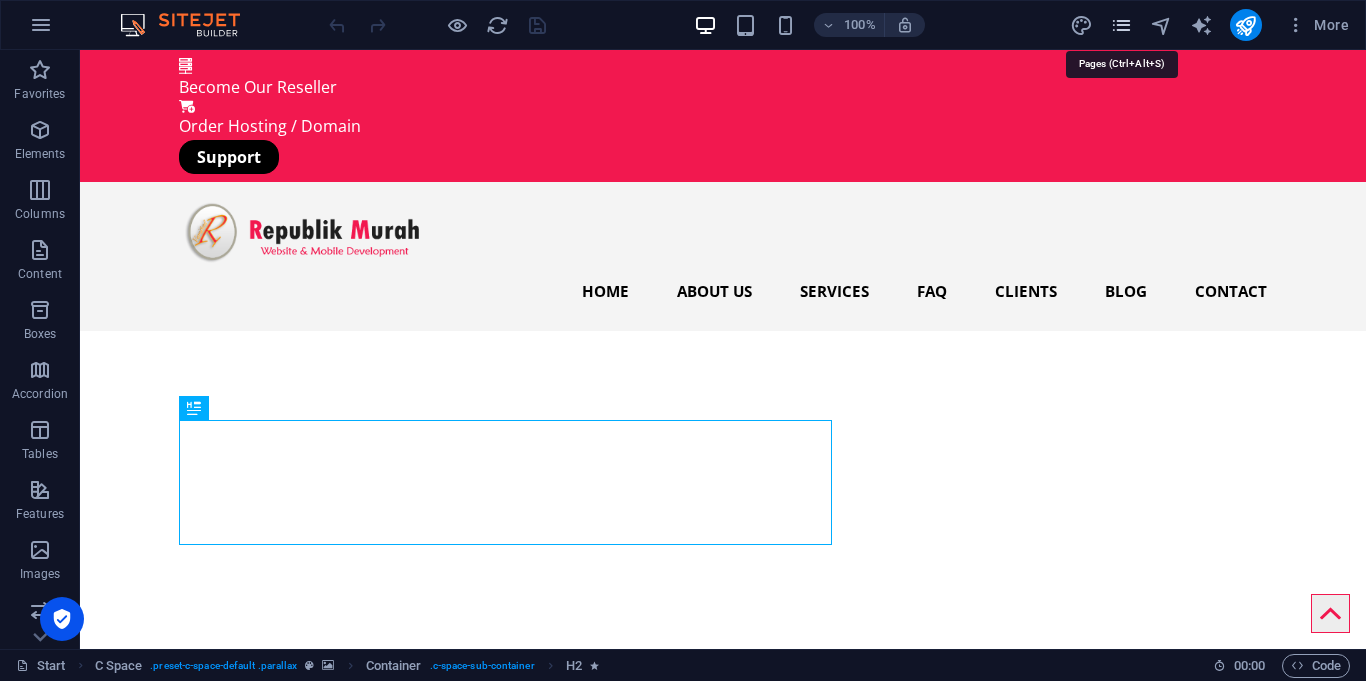 click at bounding box center [1121, 25] 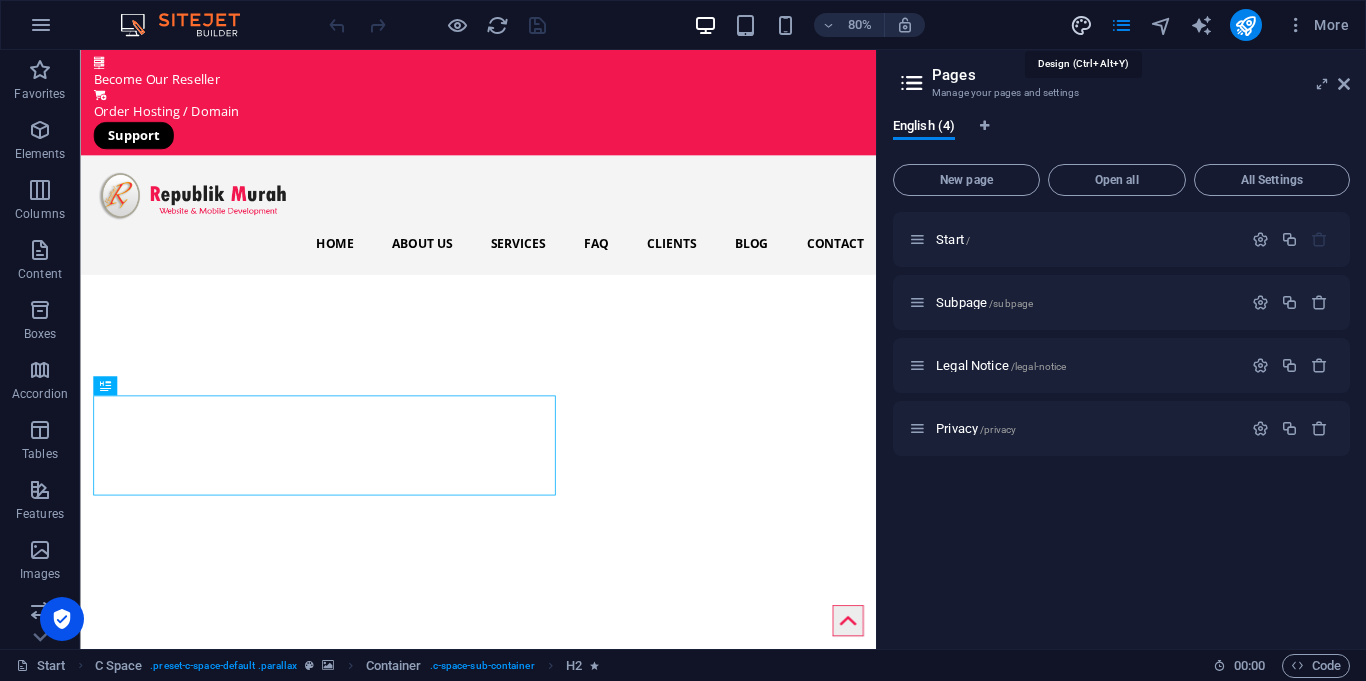 click at bounding box center [1081, 25] 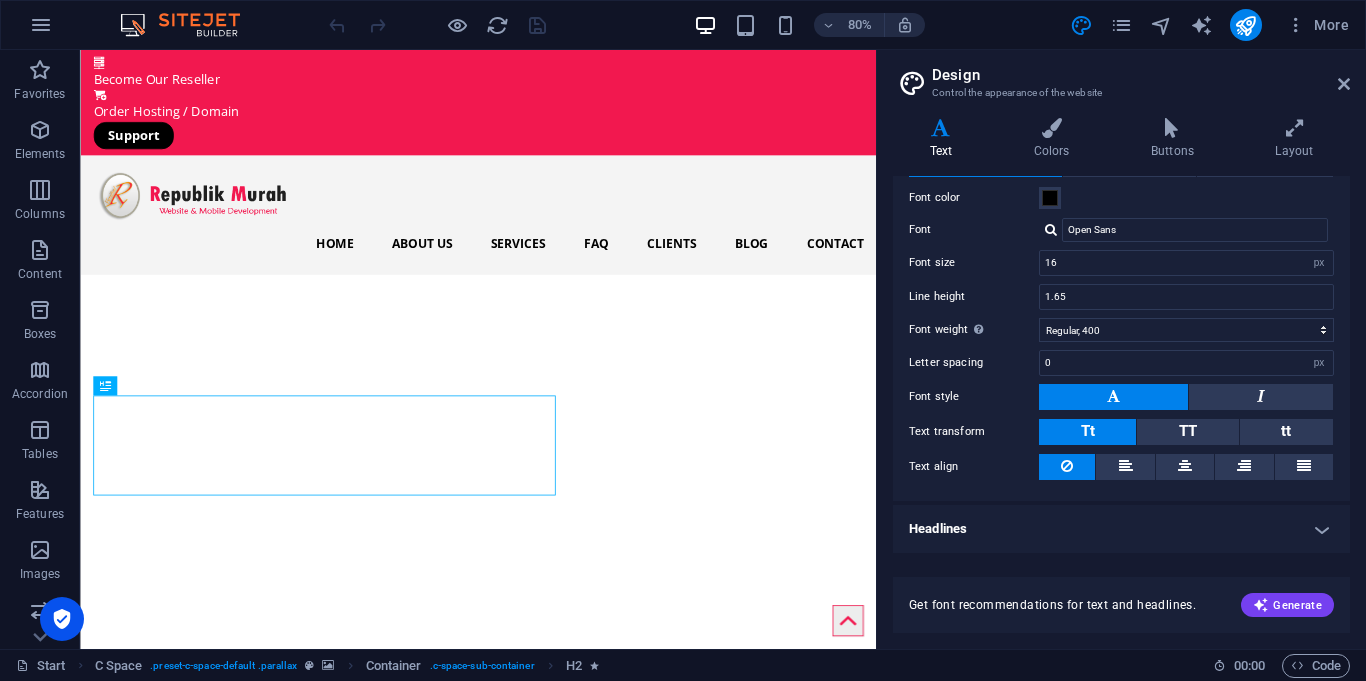 scroll, scrollTop: 0, scrollLeft: 0, axis: both 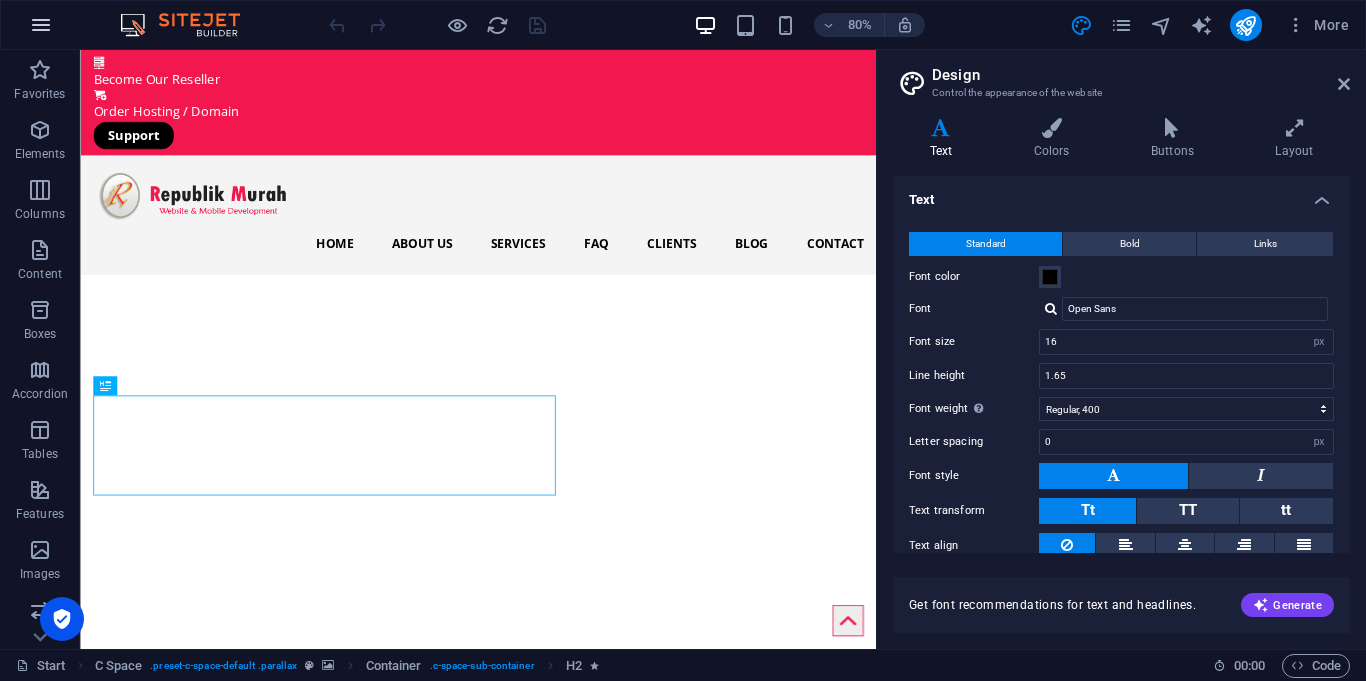 click at bounding box center (41, 25) 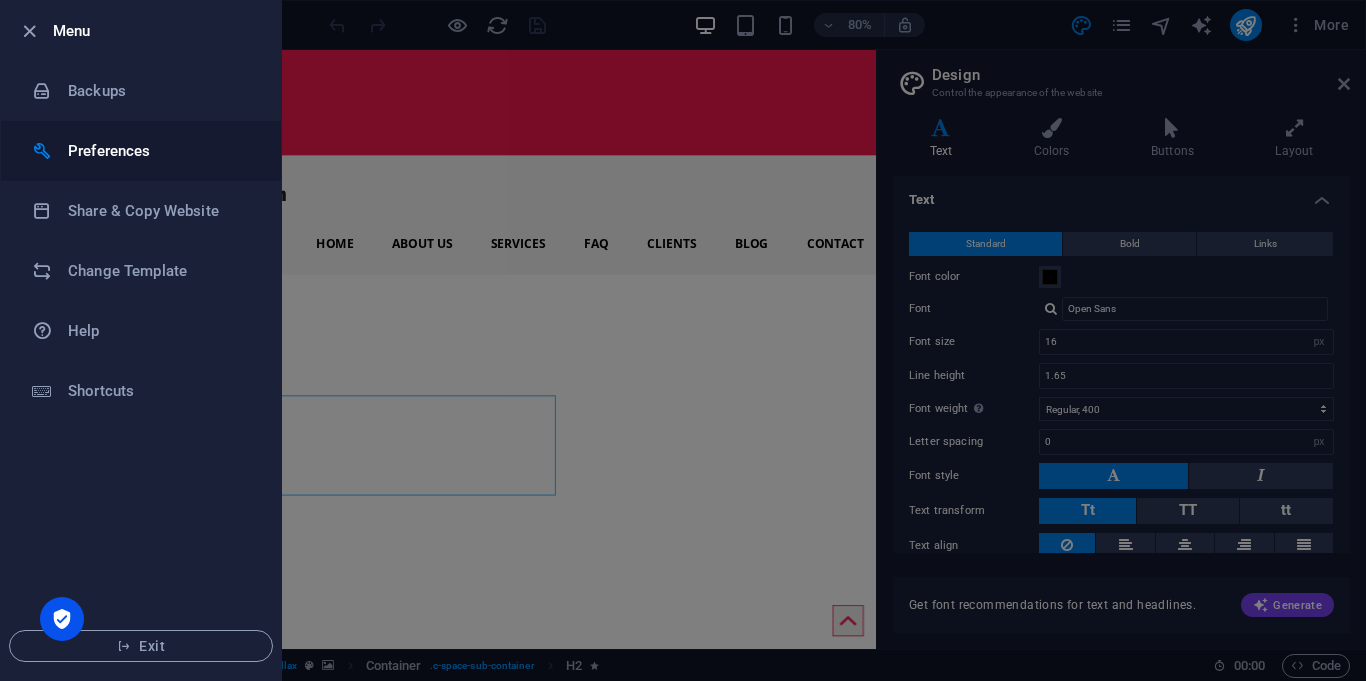 click on "Preferences" at bounding box center [160, 151] 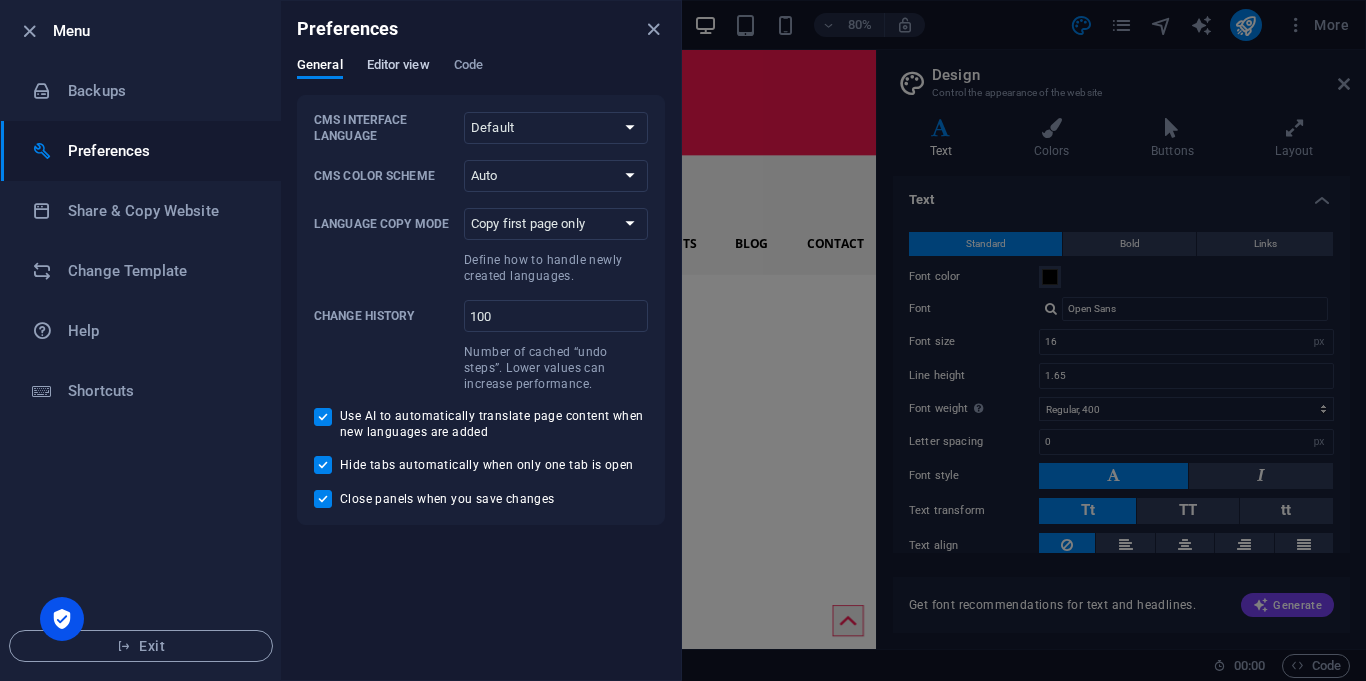click on "Editor view" at bounding box center (398, 67) 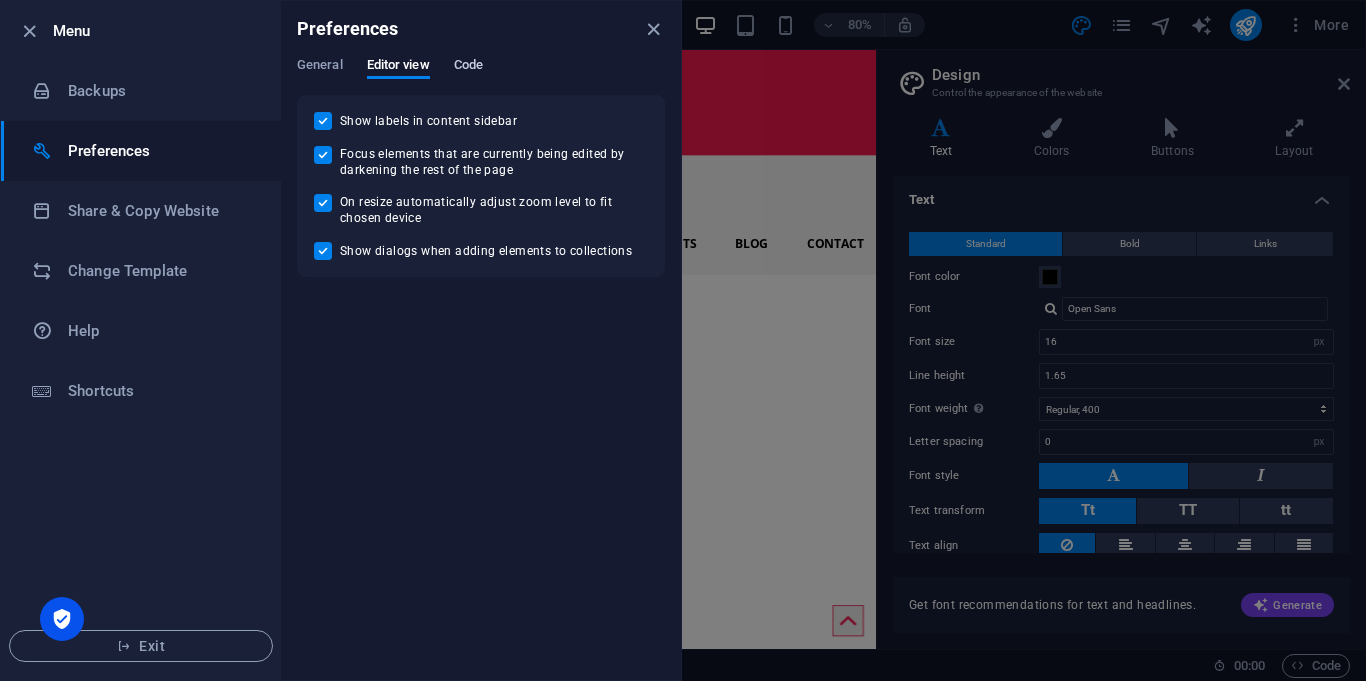 click on "Code" at bounding box center [468, 67] 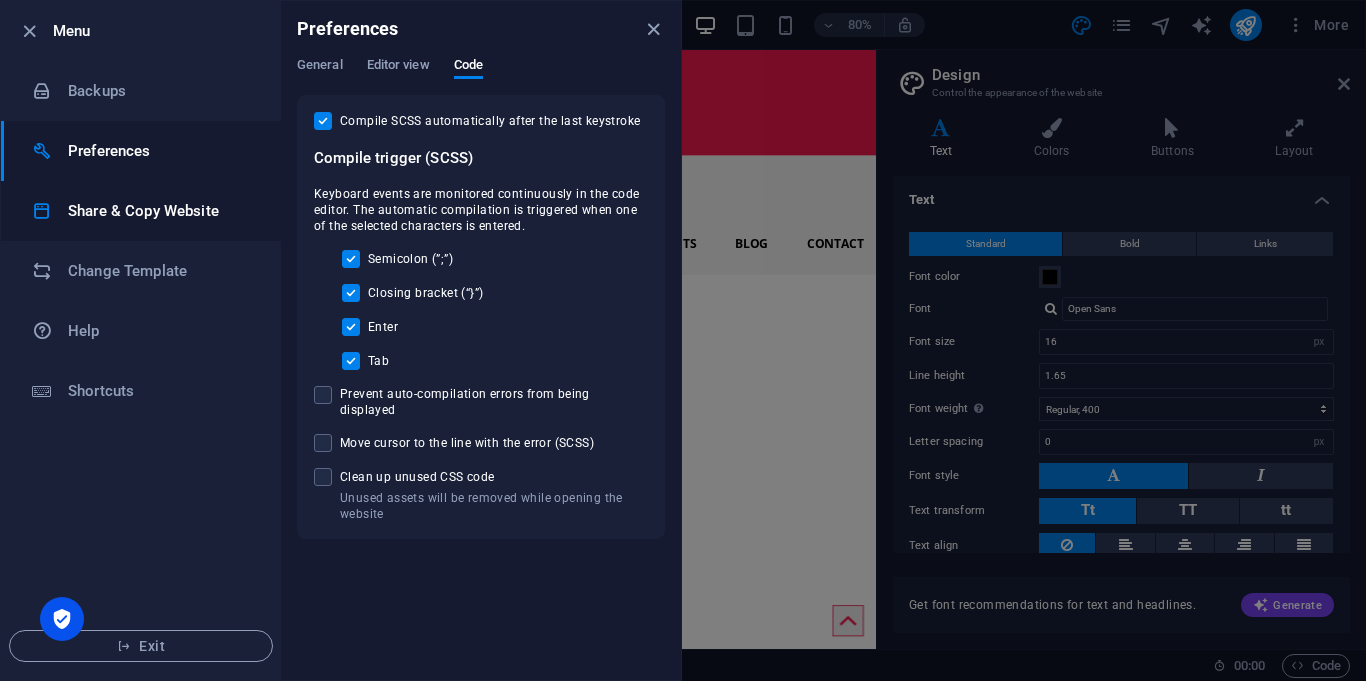 click on "Share & Copy Website" at bounding box center [141, 211] 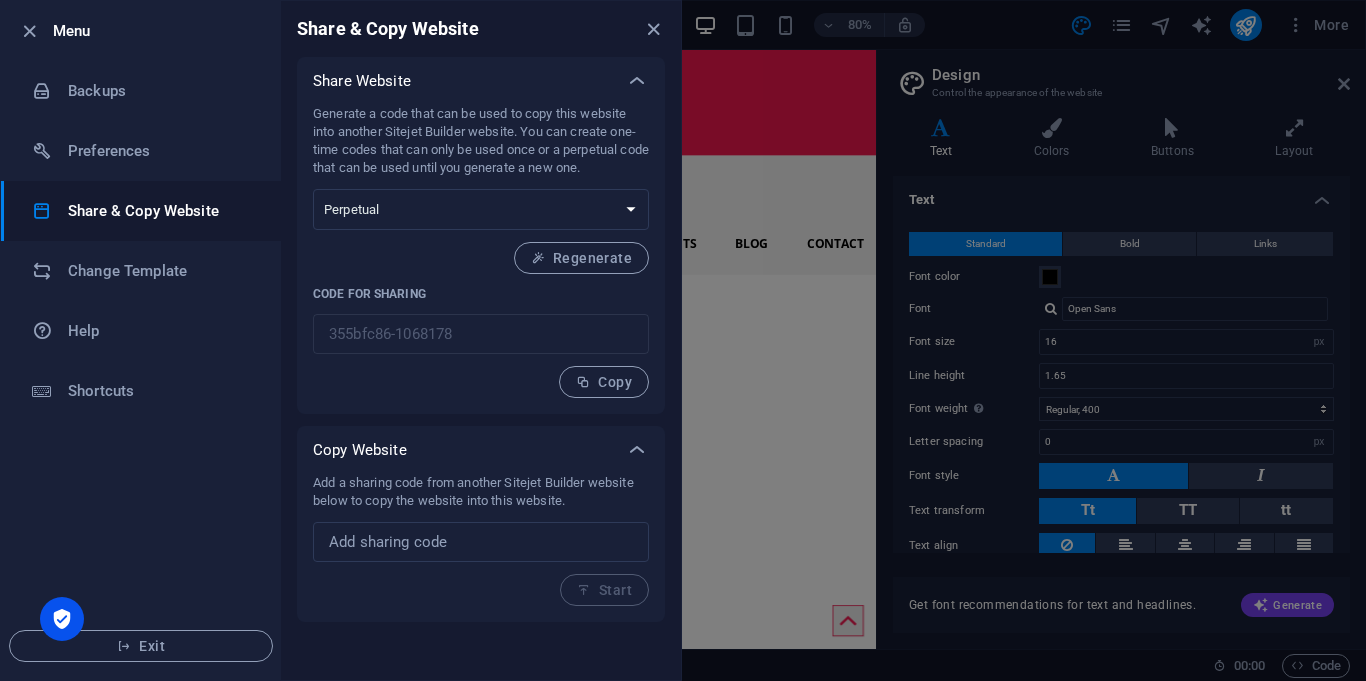 click on "Generate a code that can be used to copy this website into another Sitejet Builder website. You can create one-time codes that can only be used once or a perpetual code that can be used until you generate a new one. One-time Perpetual Regenerate Code for sharing 355bfc86-1068178 ​ Copy" at bounding box center [481, 251] 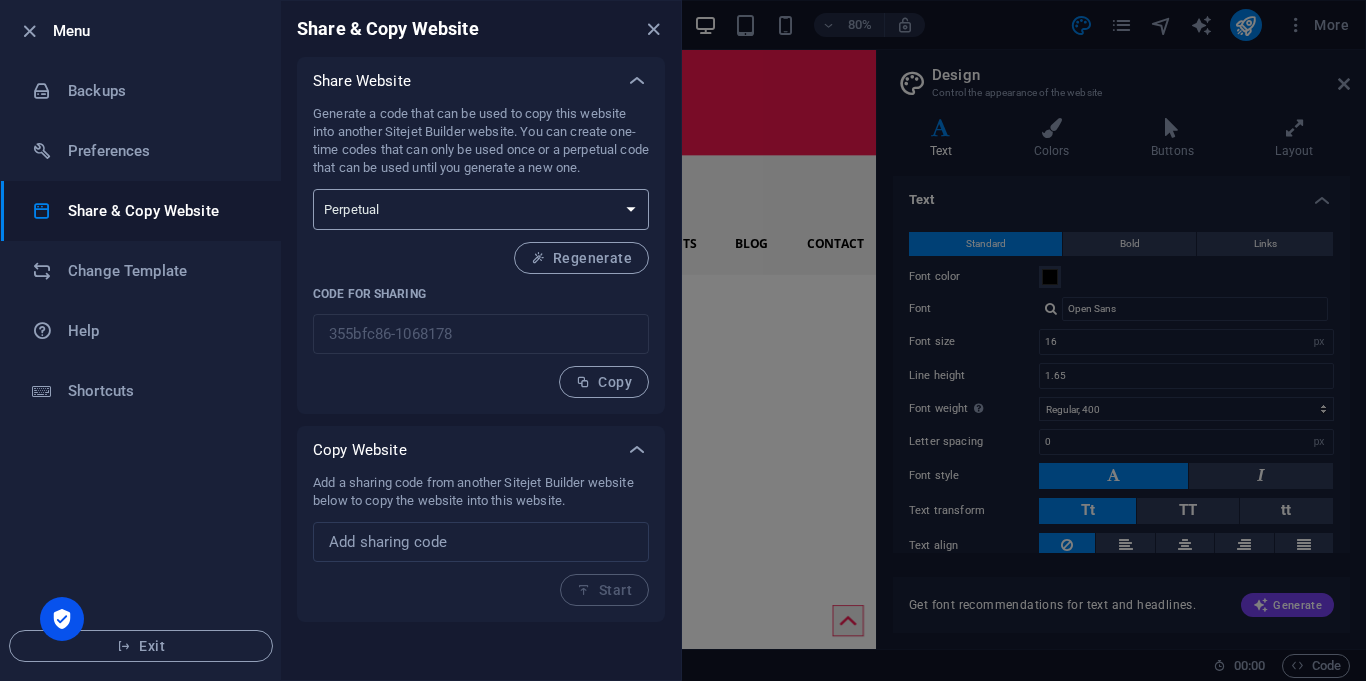 click on "One-time Perpetual" at bounding box center [481, 209] 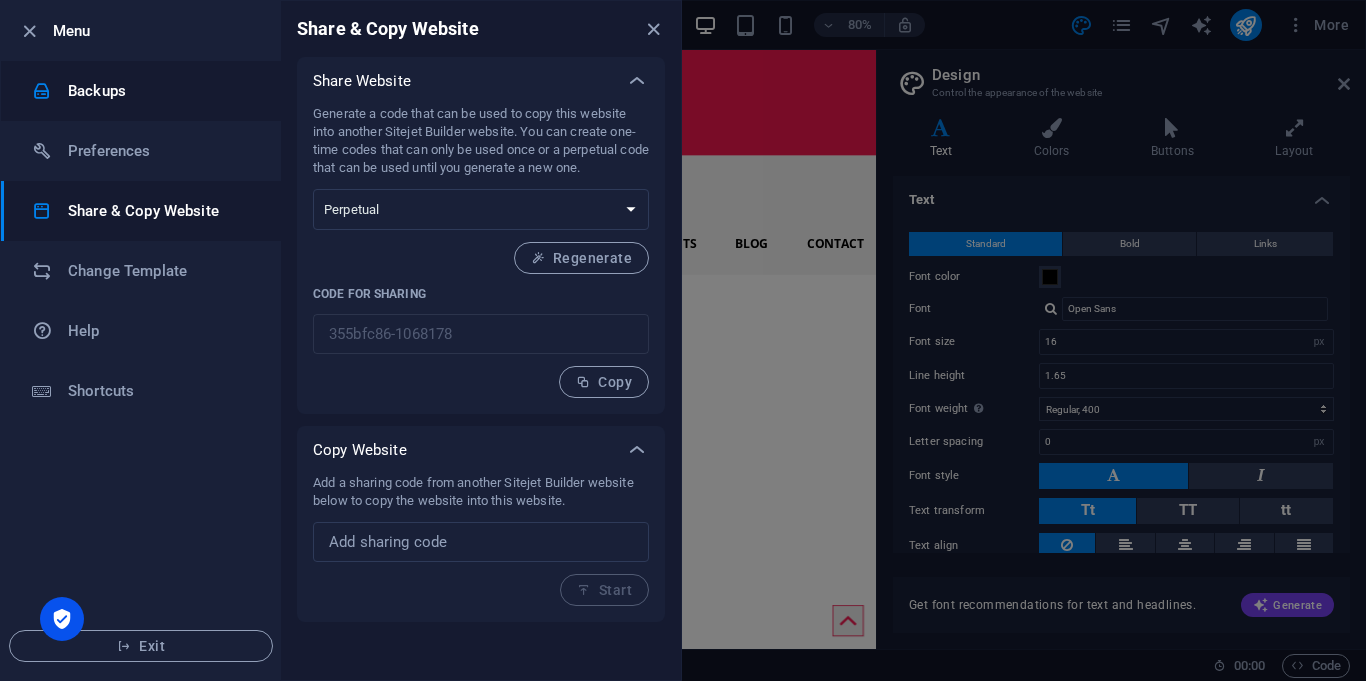 click on "Backups" at bounding box center [160, 91] 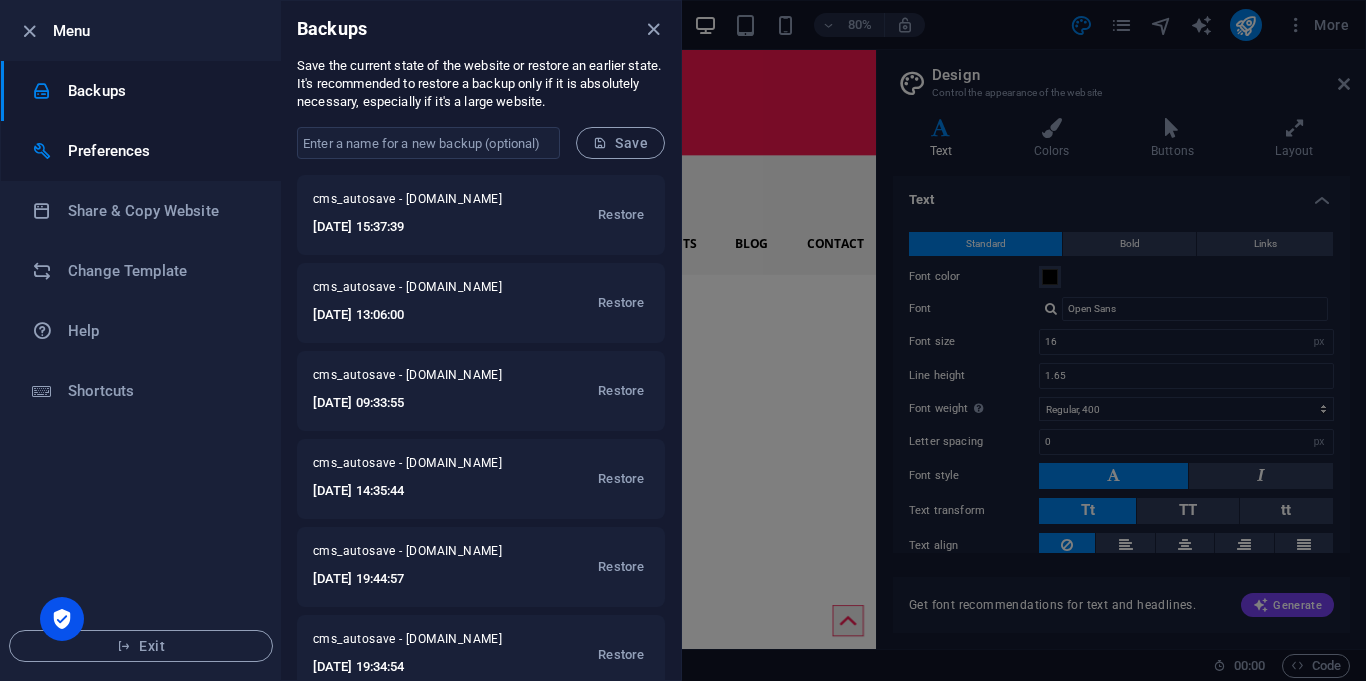 click on "Preferences" at bounding box center [160, 151] 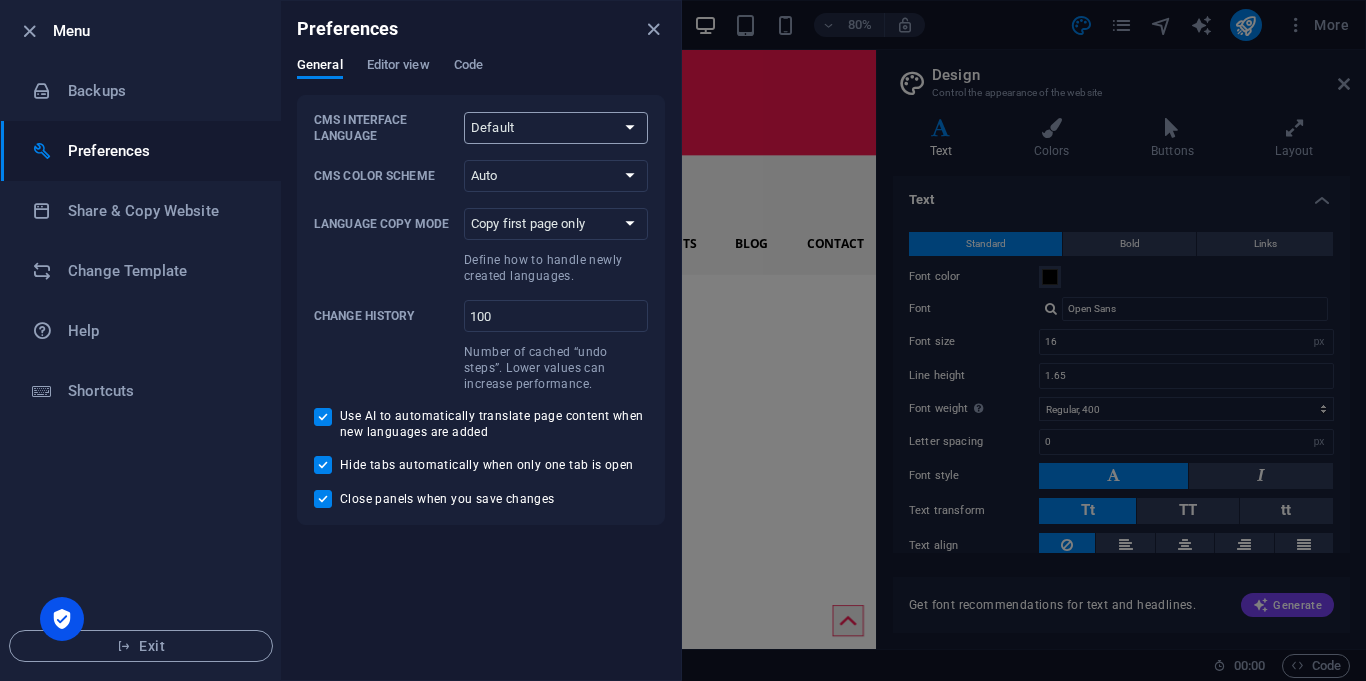 click on "Default Deutsch English Español Français Magyar Italiano Nederlands Polski Português русский язык Svenska Türkçe 日本語" at bounding box center [556, 128] 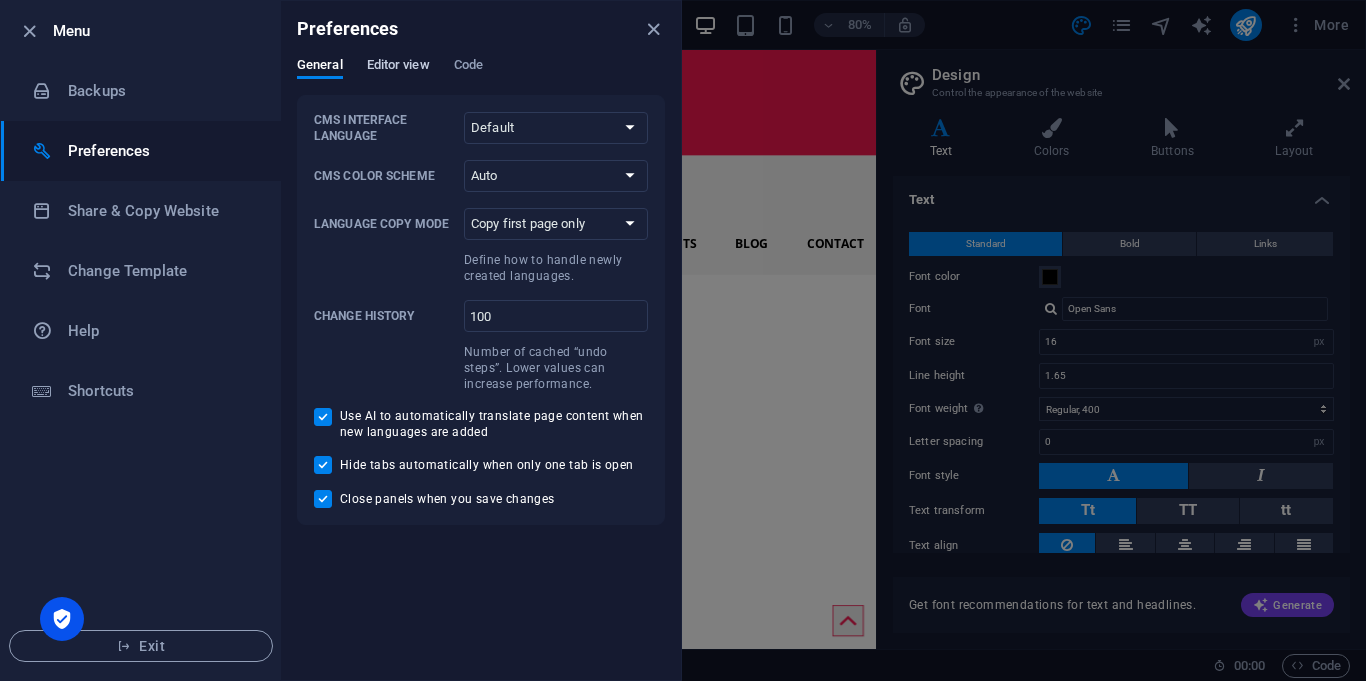 click on "Editor view" at bounding box center (398, 67) 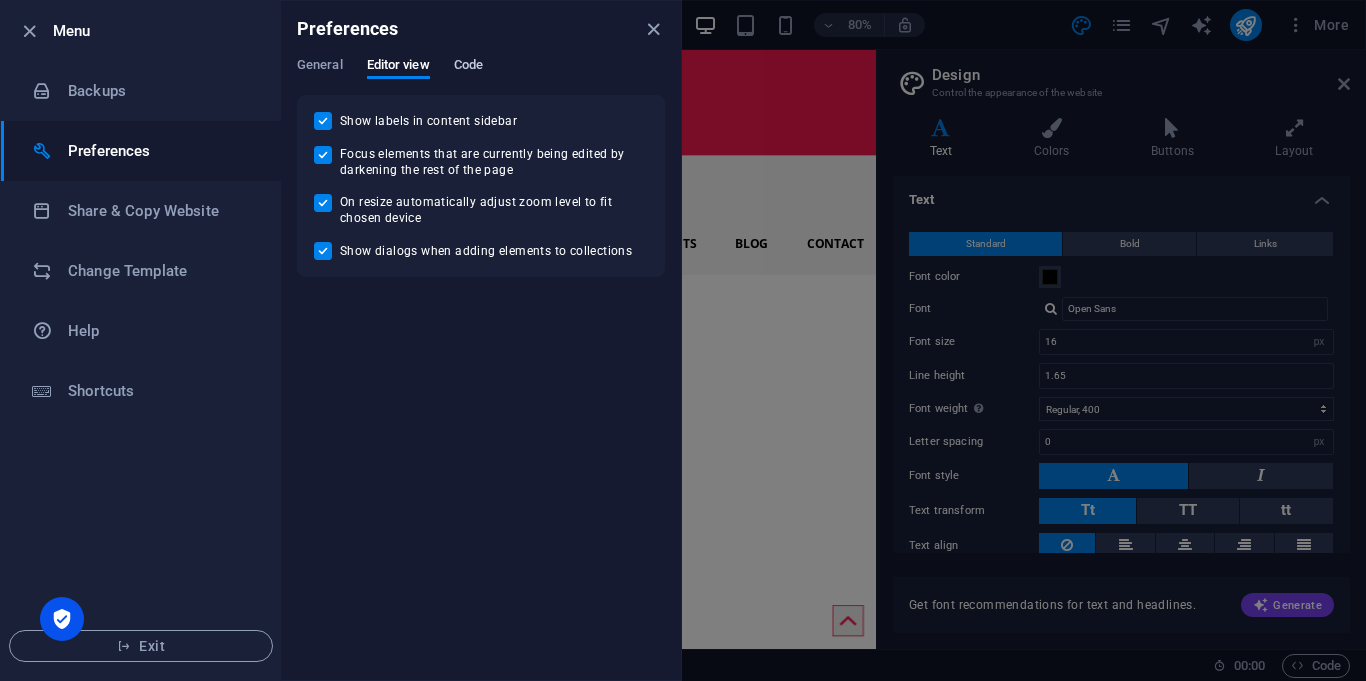 click on "Code" at bounding box center (468, 67) 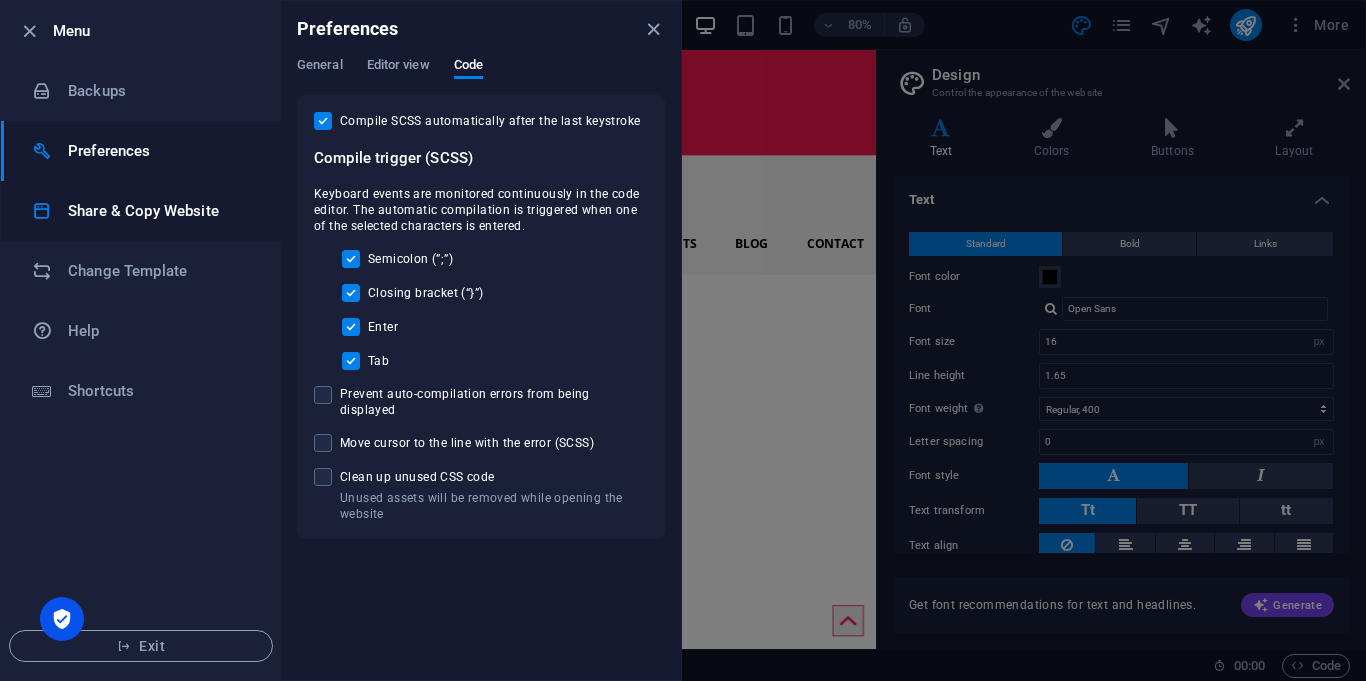 click on "Share & Copy Website" at bounding box center [141, 211] 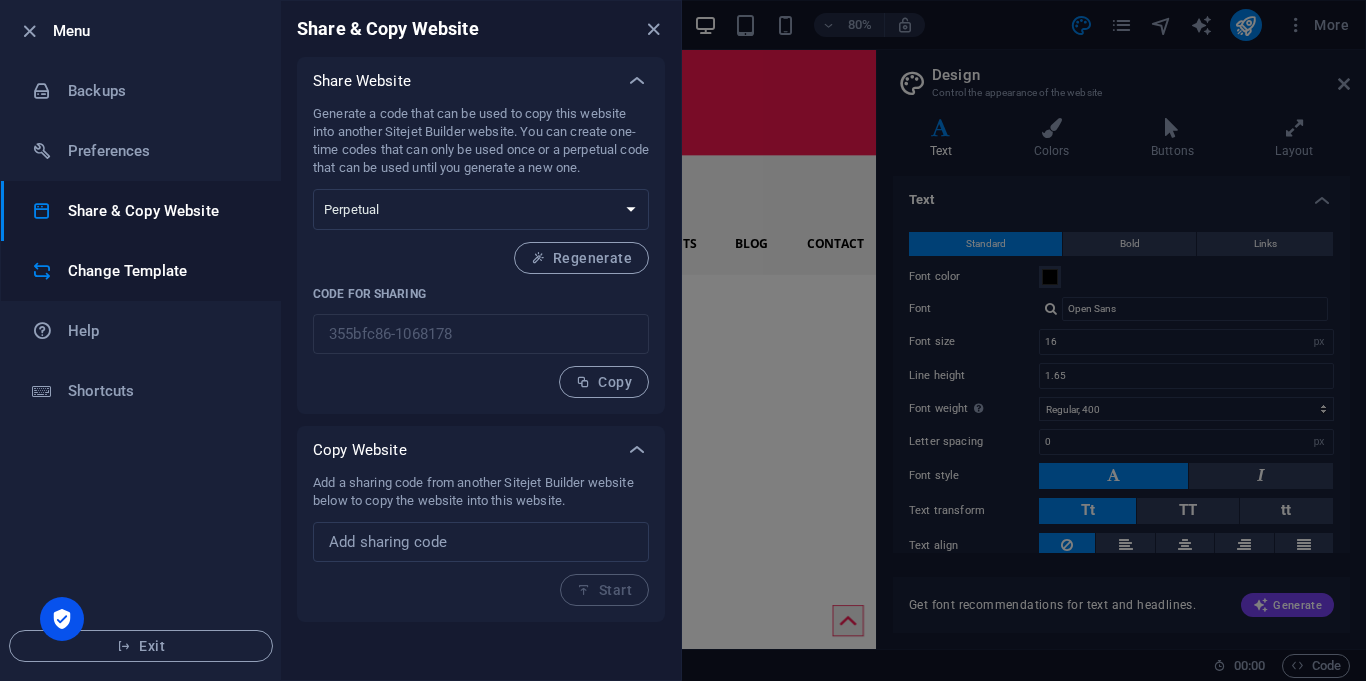 click on "Change Template" at bounding box center [160, 271] 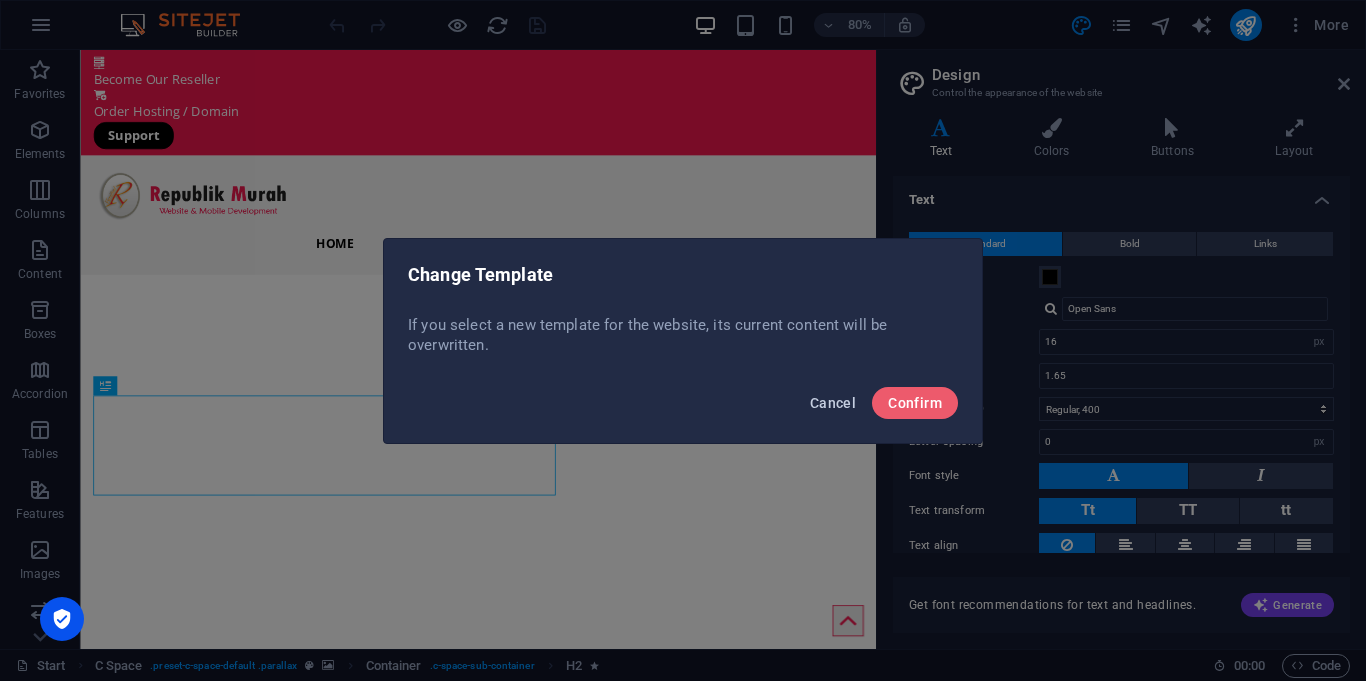 click on "Cancel" at bounding box center [833, 403] 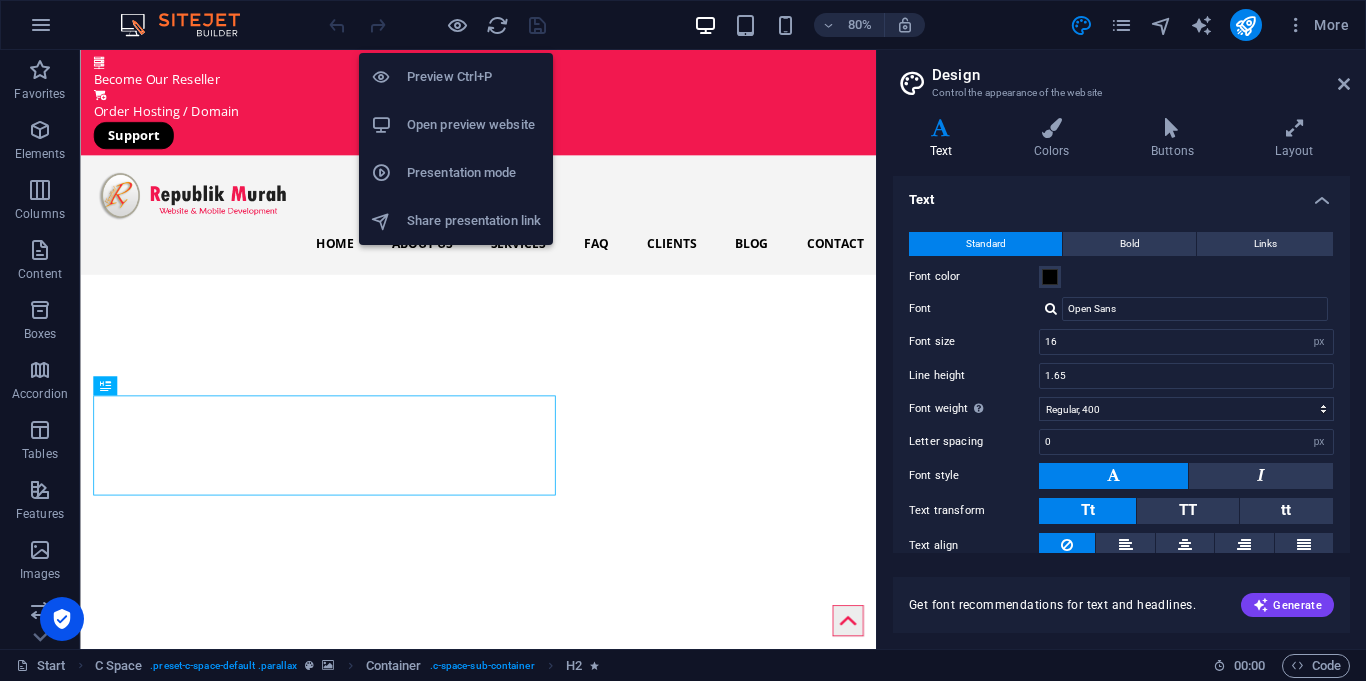 click on "Open preview website" at bounding box center (474, 125) 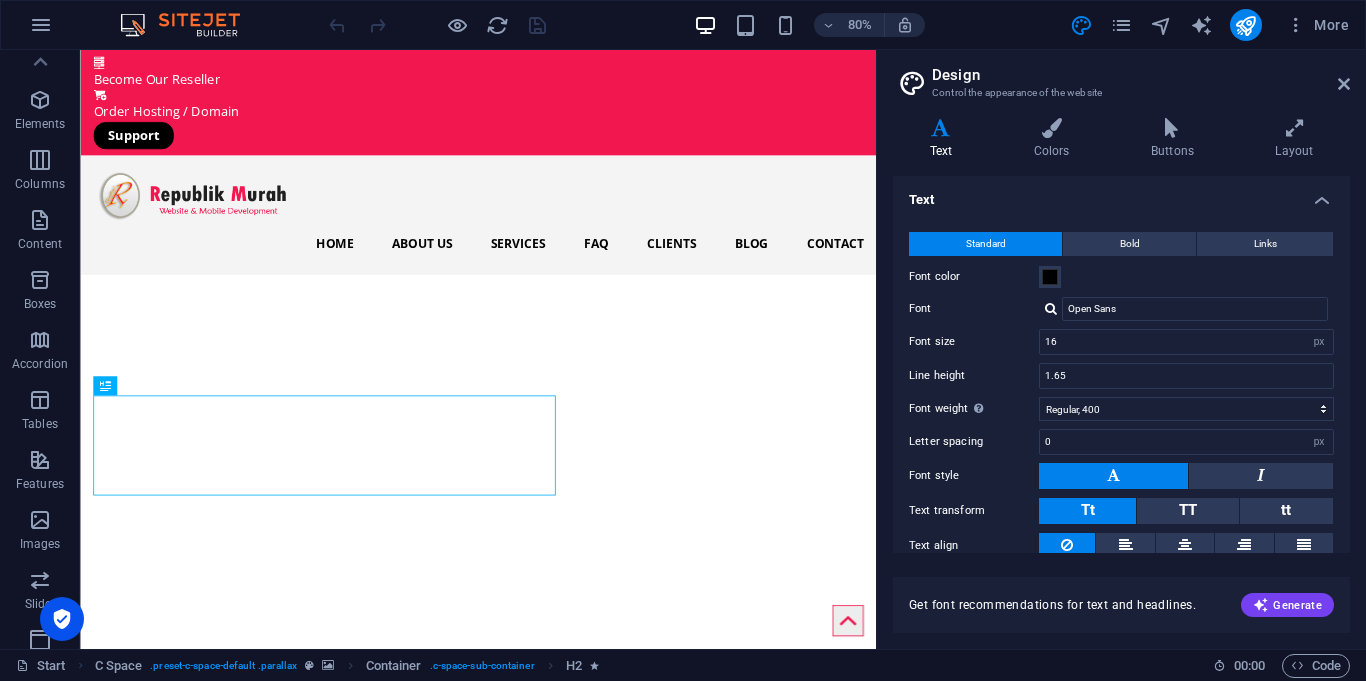 scroll, scrollTop: 0, scrollLeft: 0, axis: both 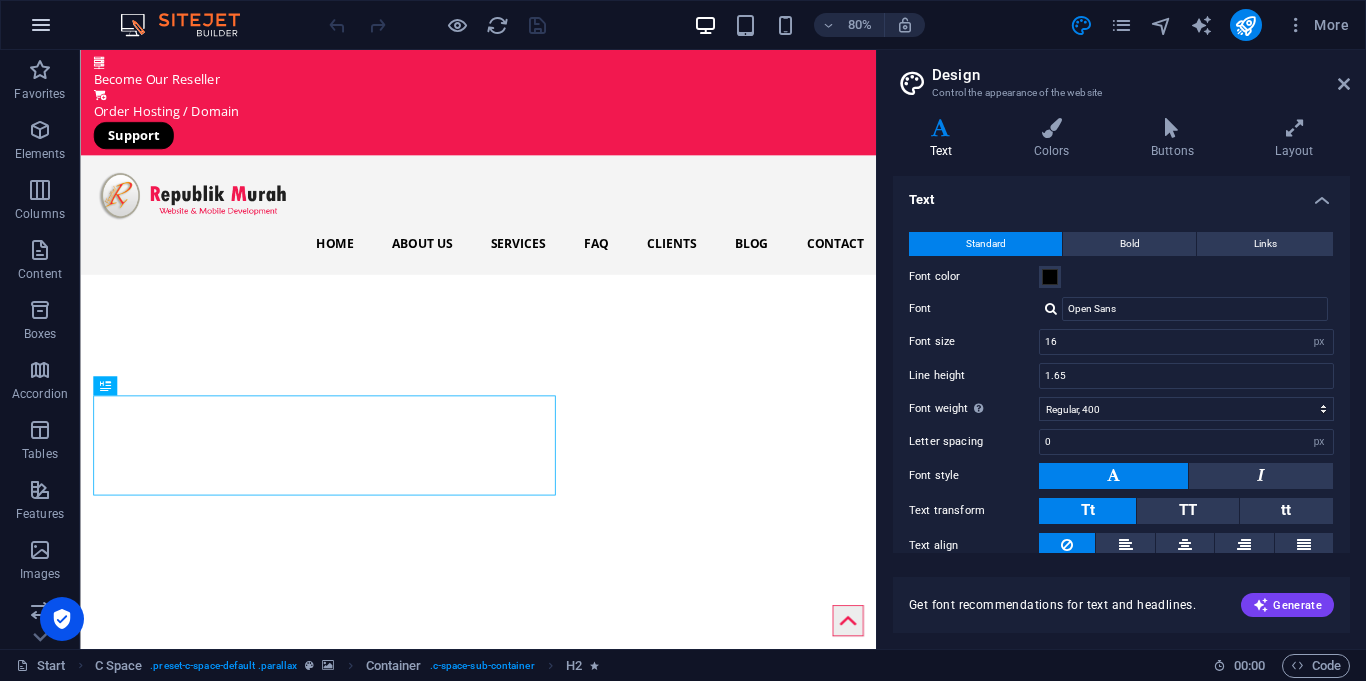 click at bounding box center [41, 25] 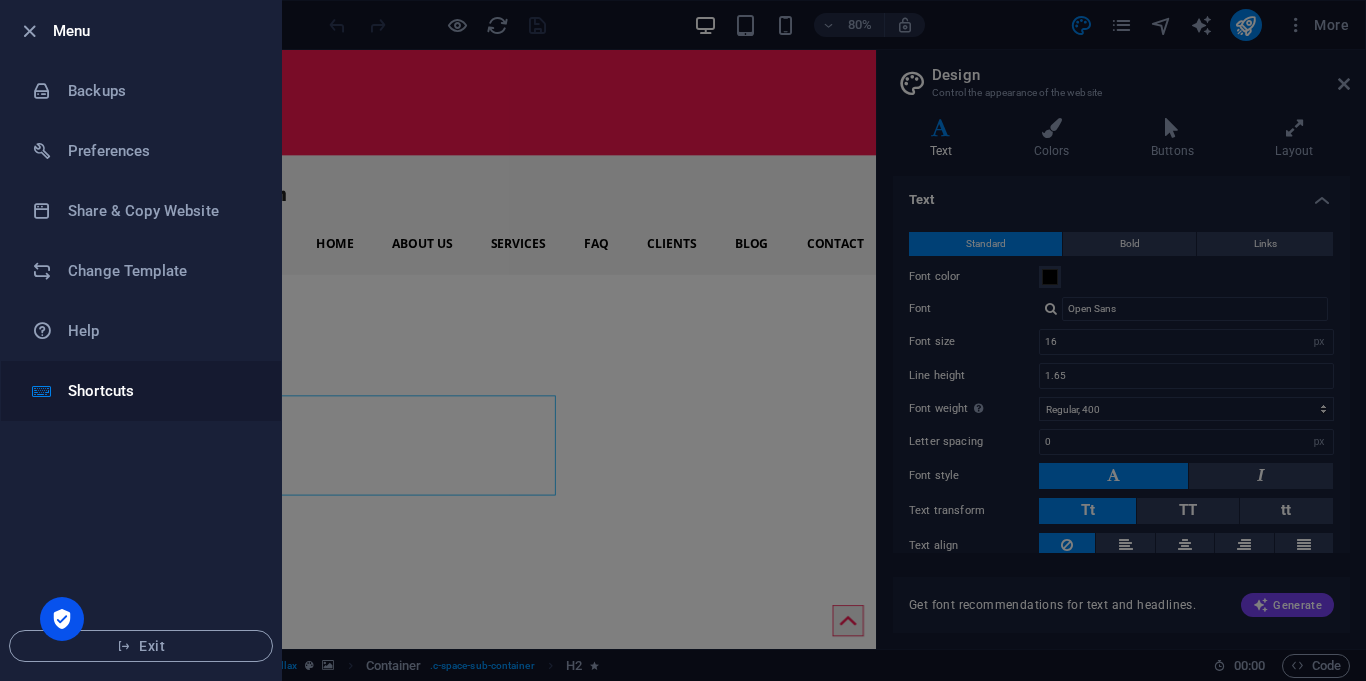 click on "Shortcuts" at bounding box center (141, 391) 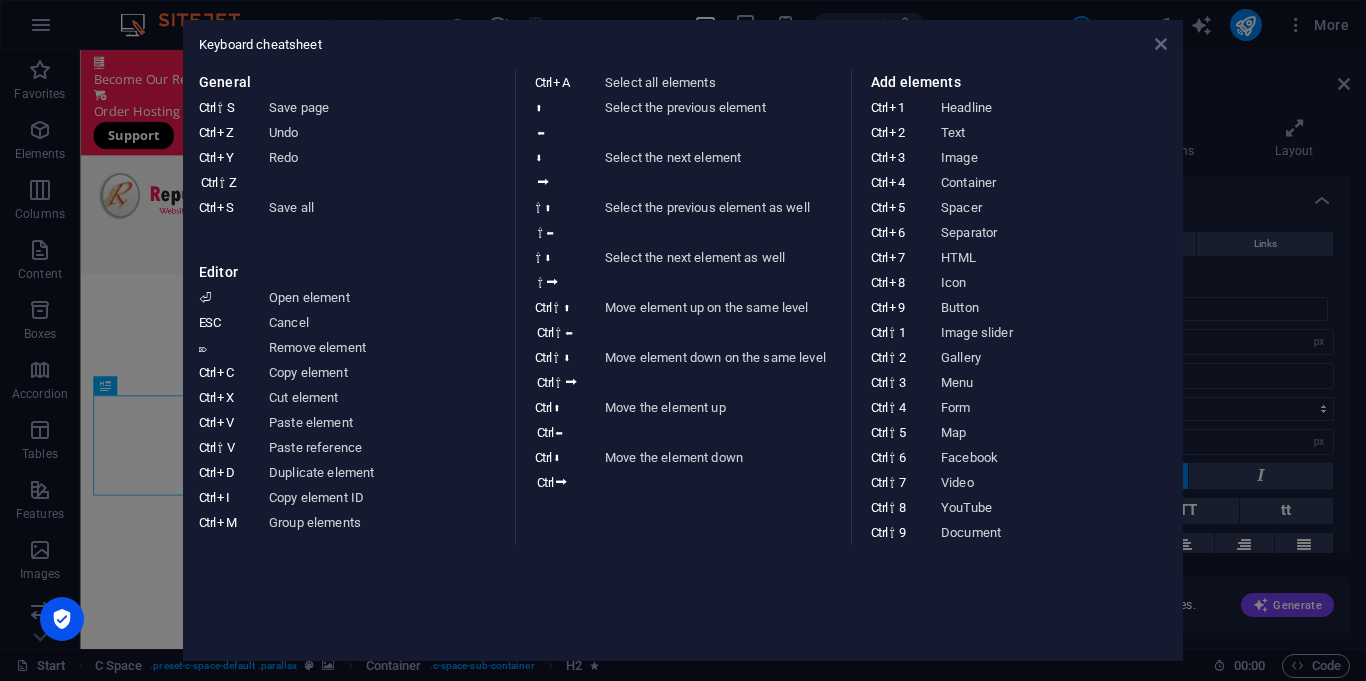 click at bounding box center [1161, 44] 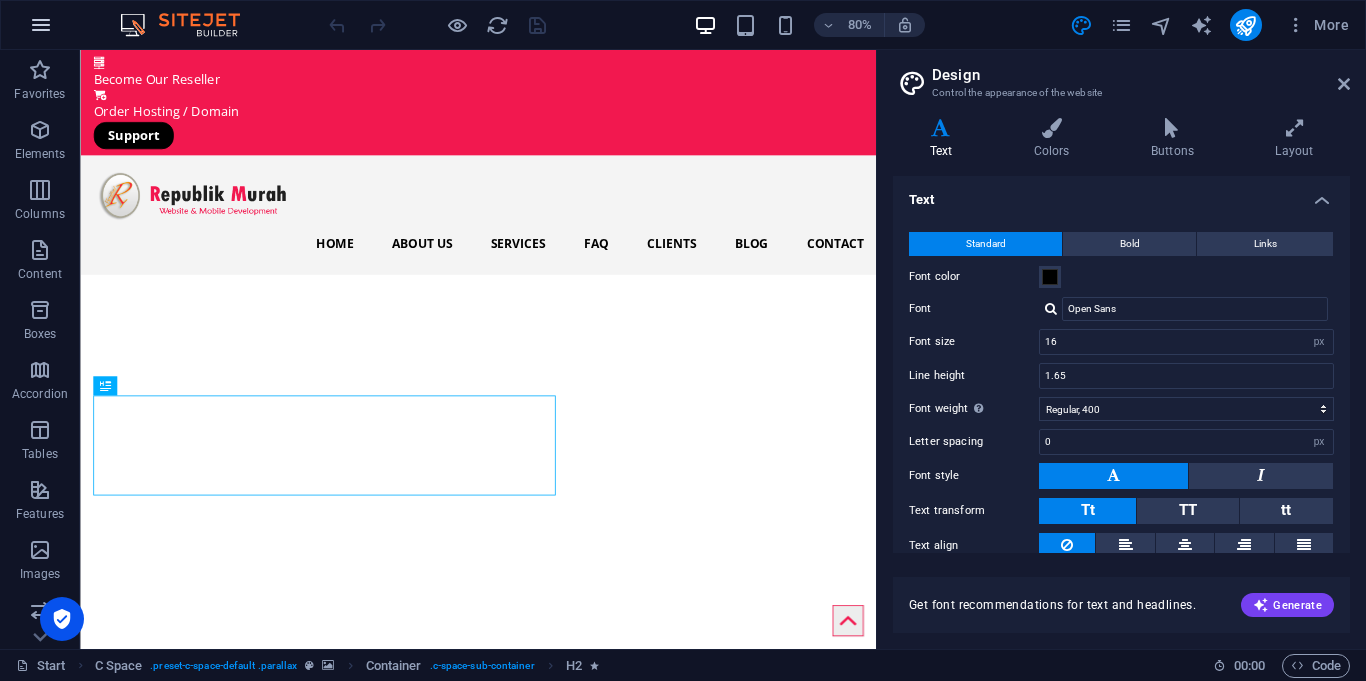 click at bounding box center [41, 25] 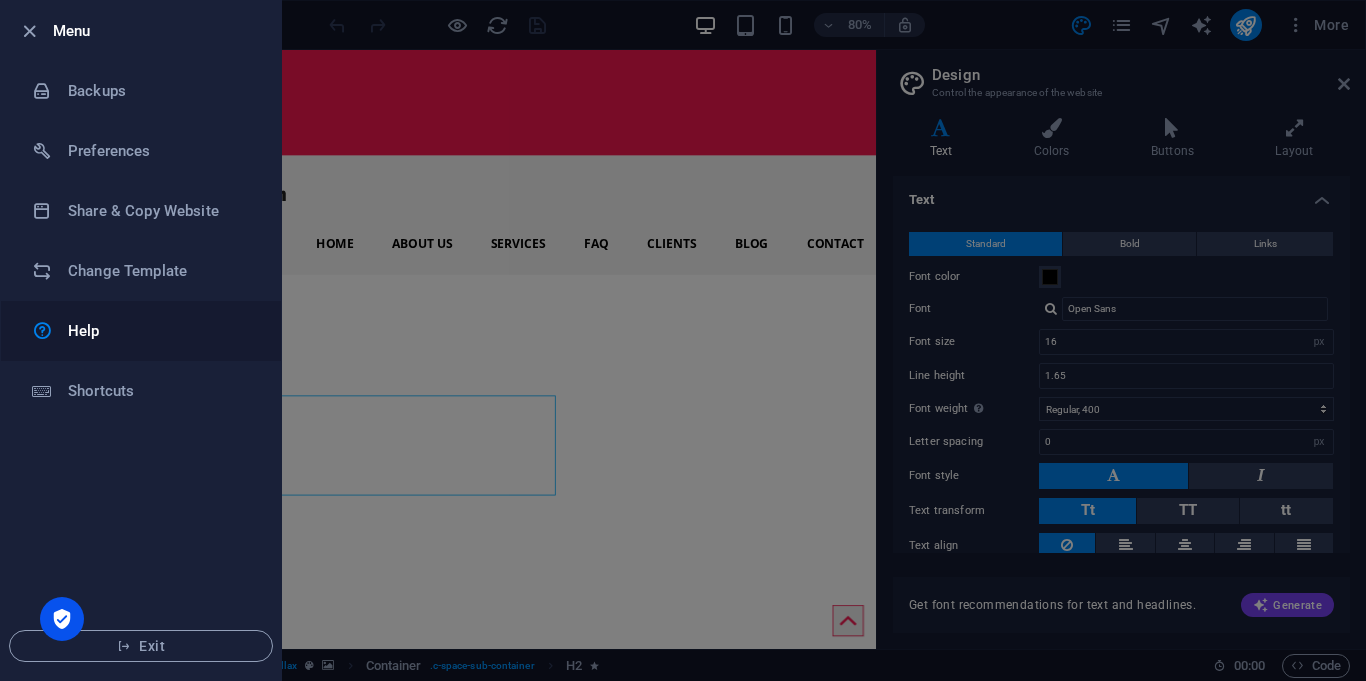 click on "Help" at bounding box center [160, 331] 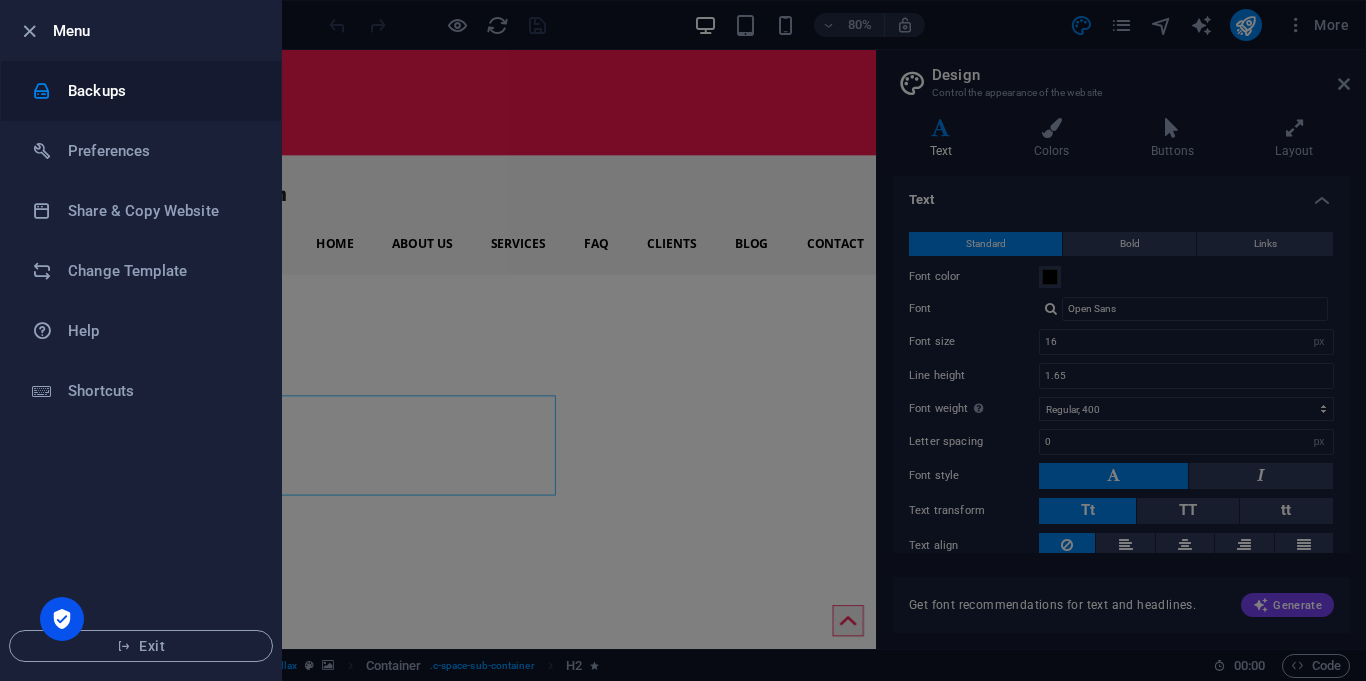 click on "Backups" at bounding box center (141, 91) 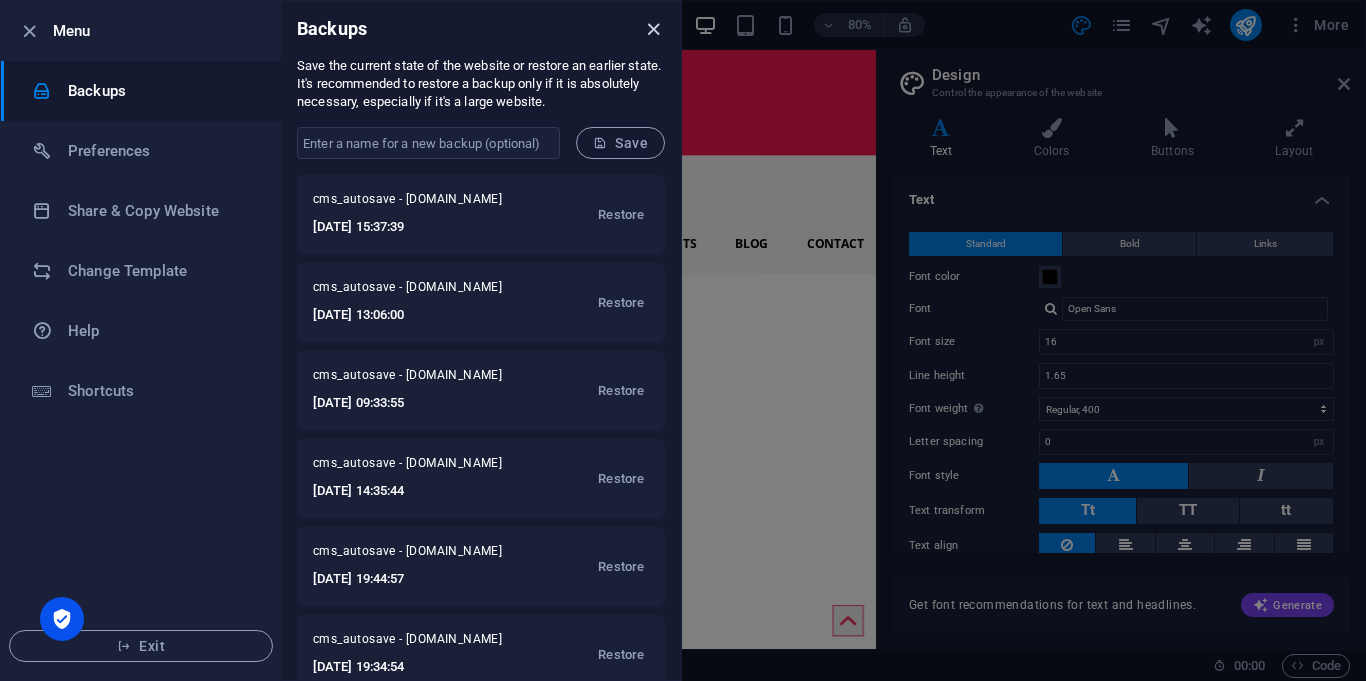 click at bounding box center [653, 29] 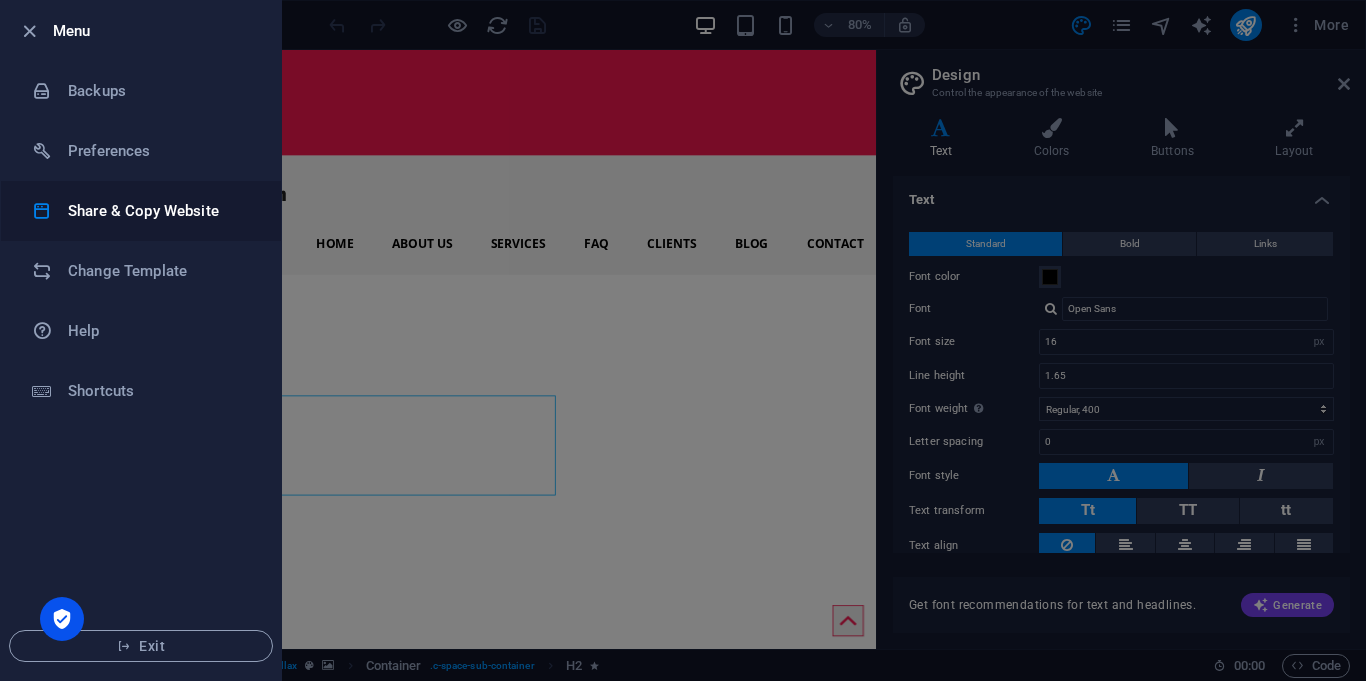 click on "Share & Copy Website" at bounding box center [141, 211] 